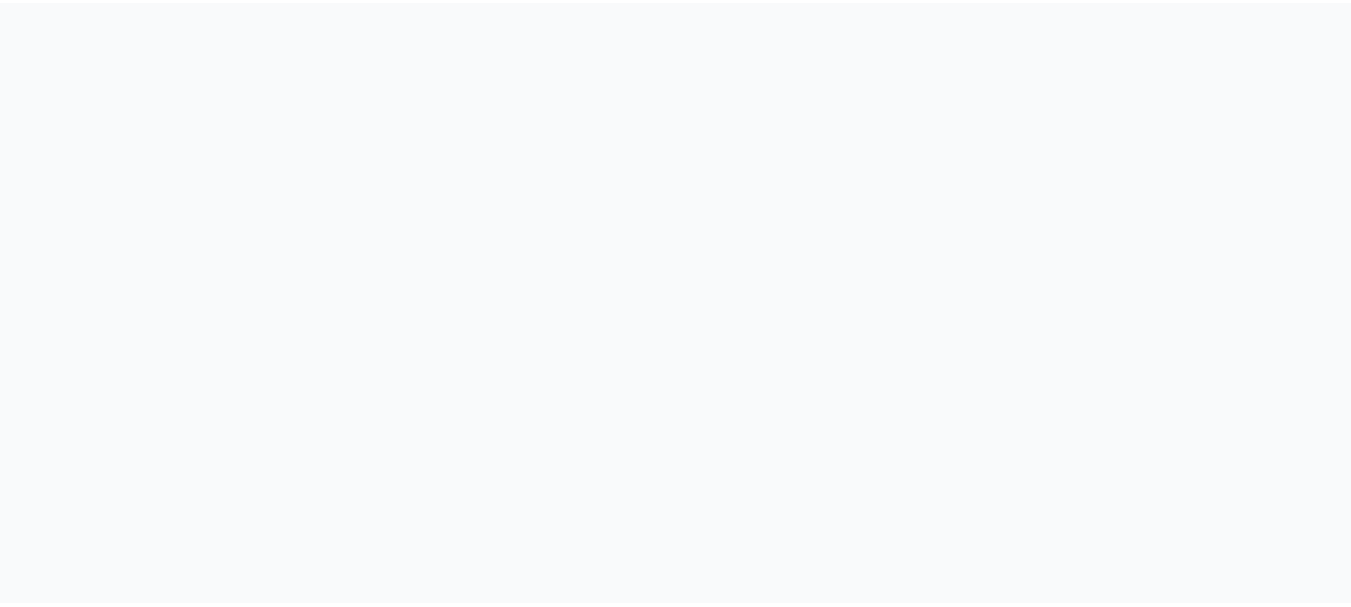 scroll, scrollTop: 0, scrollLeft: 0, axis: both 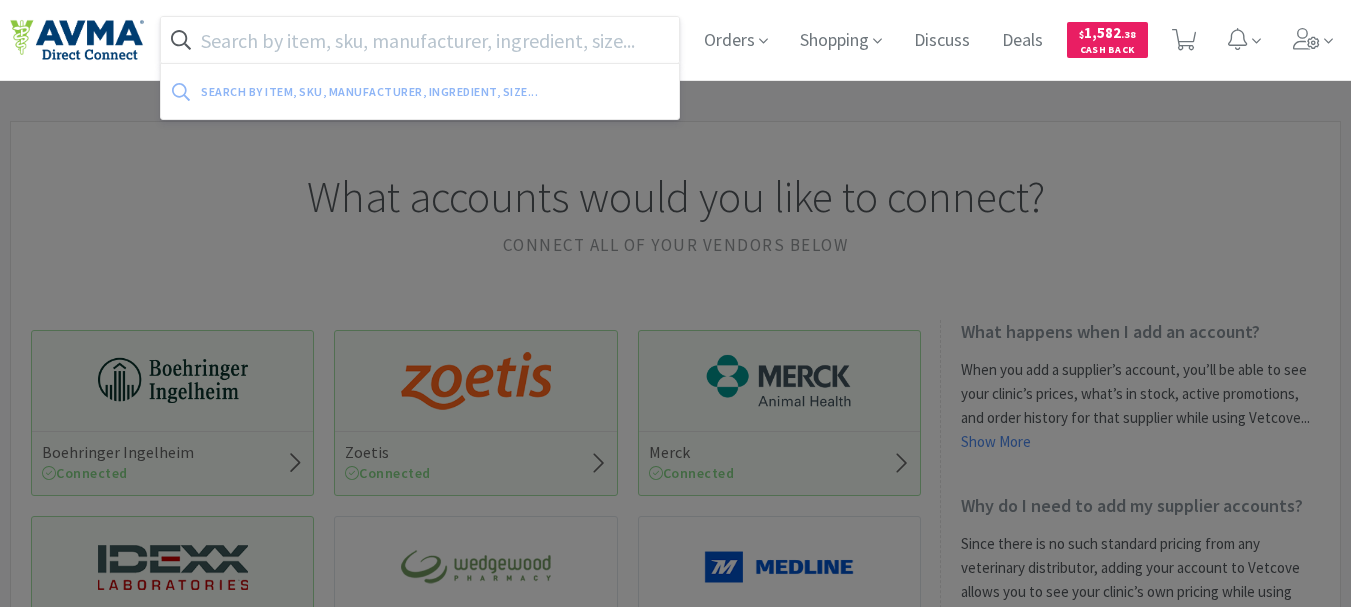 click at bounding box center [420, 40] 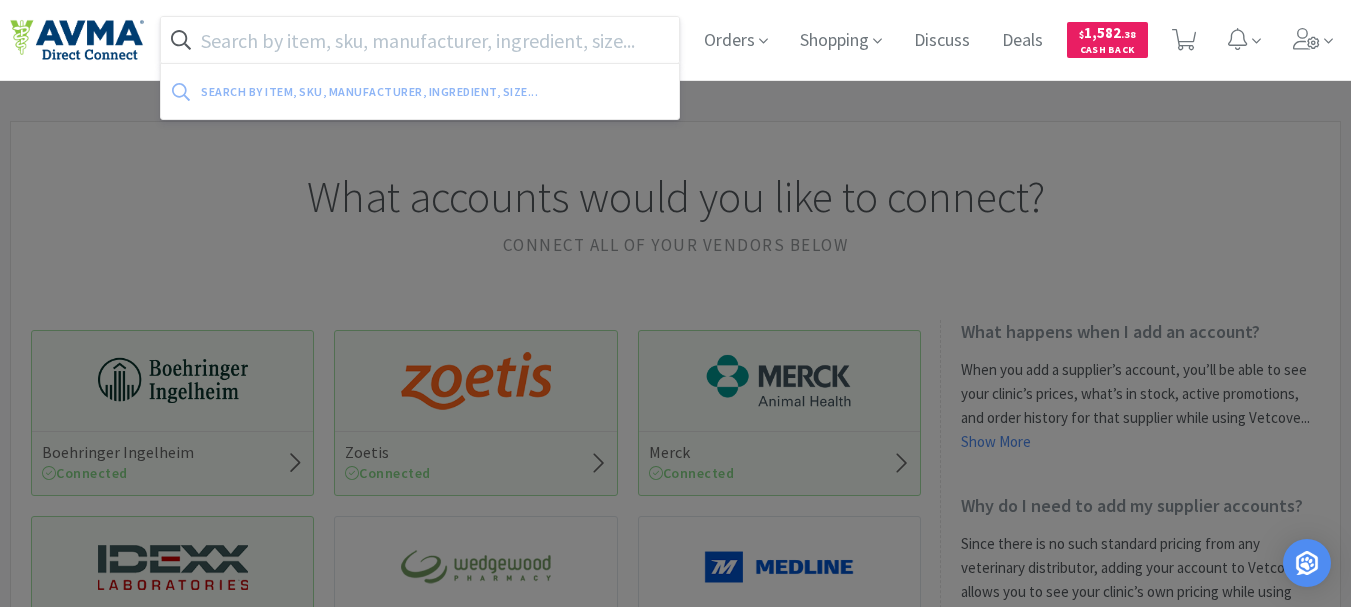 paste on "[NUMBER]" 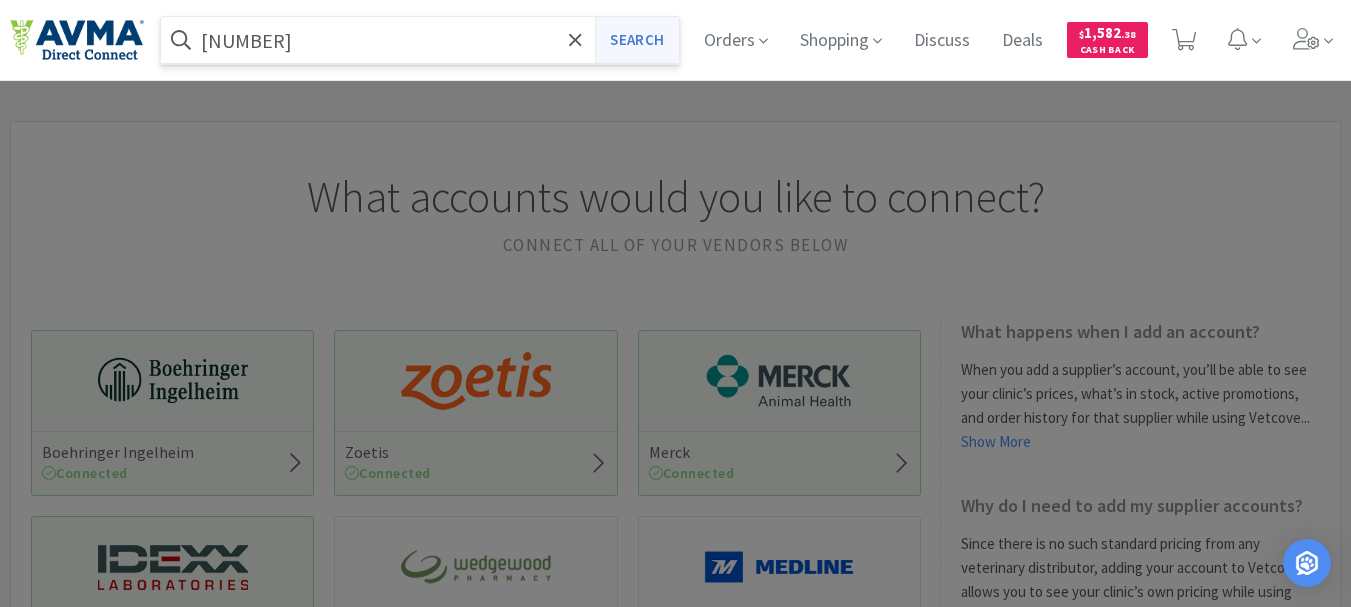 type on "[NUMBER]" 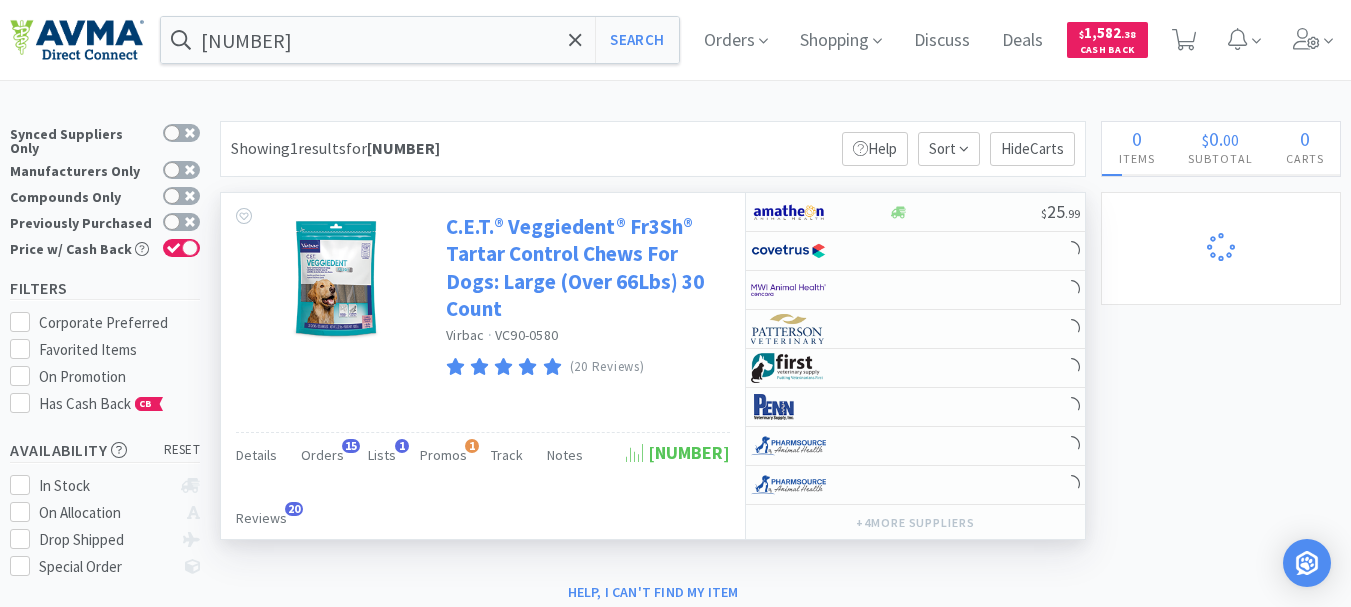 select on "1" 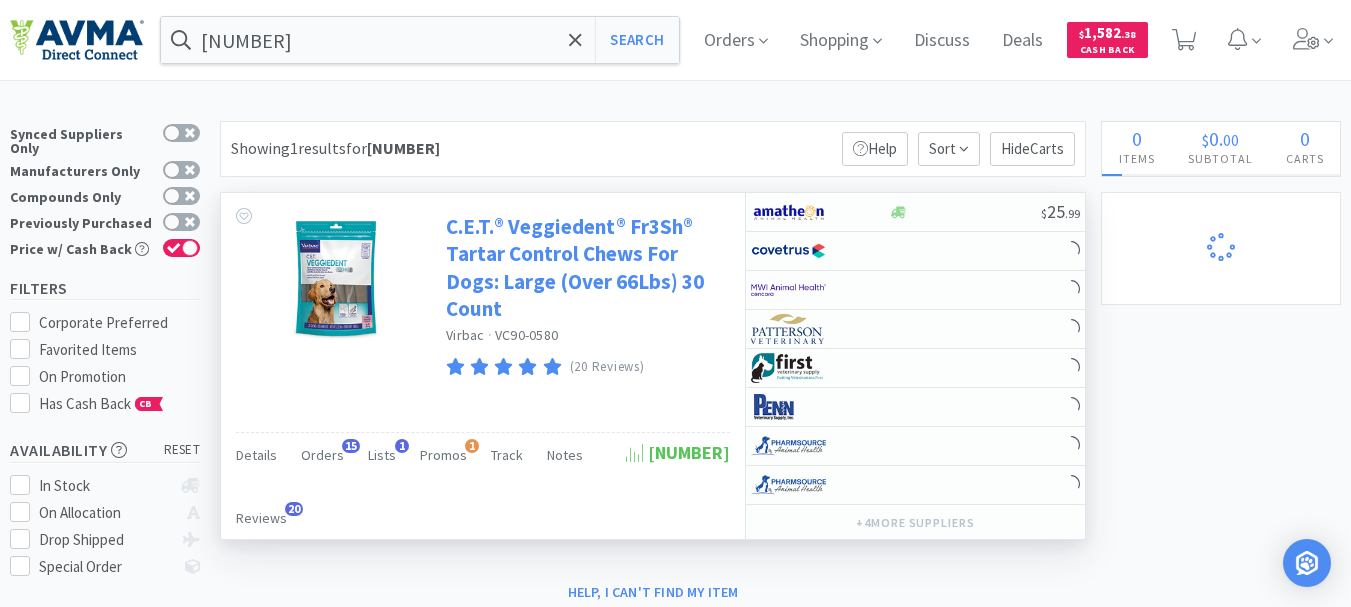 select on "2" 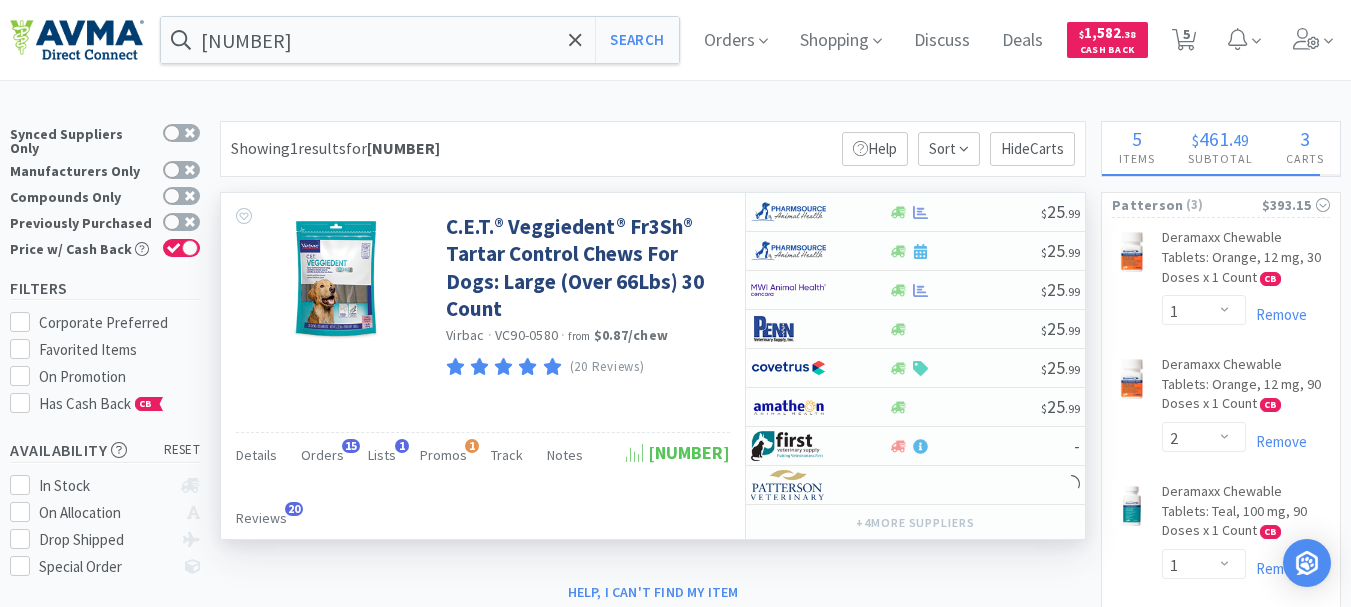 select on "5" 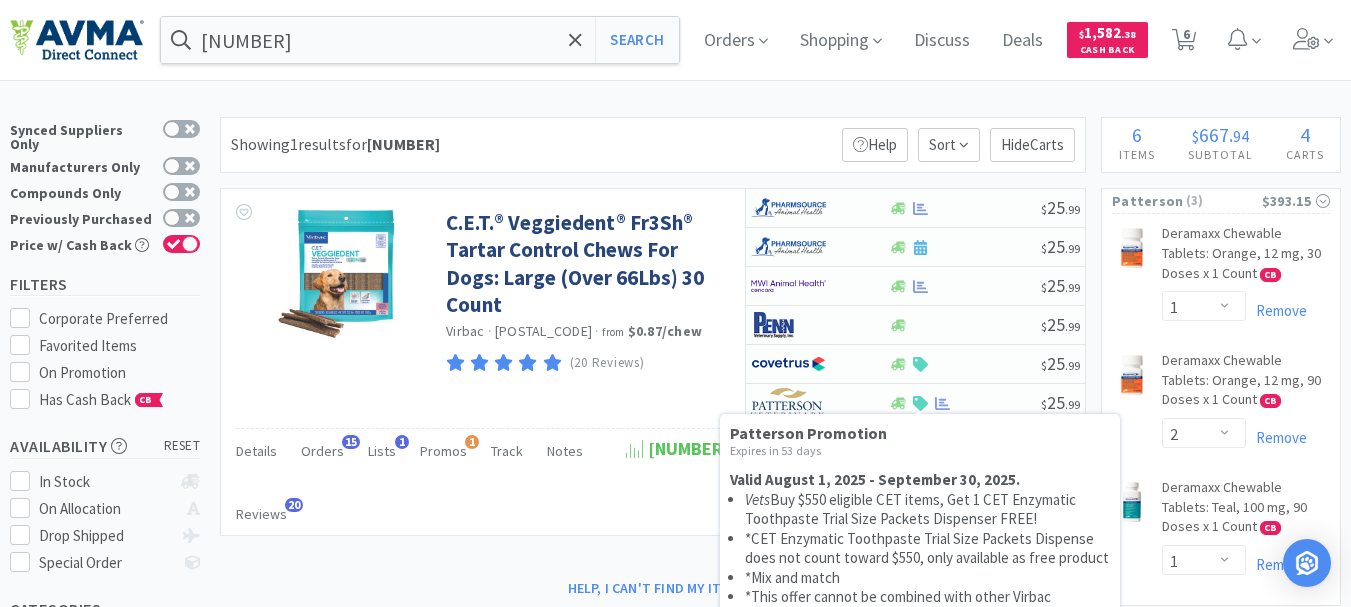 scroll, scrollTop: 0, scrollLeft: 0, axis: both 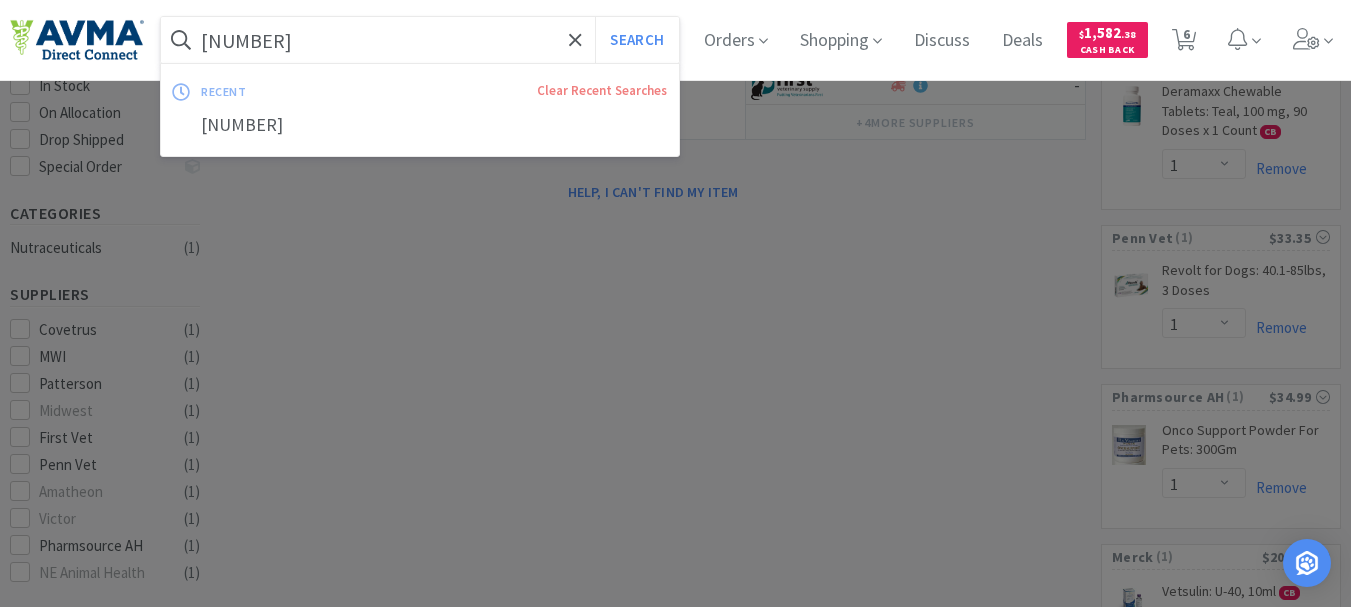 click on "[NUMBER]" at bounding box center (420, 40) 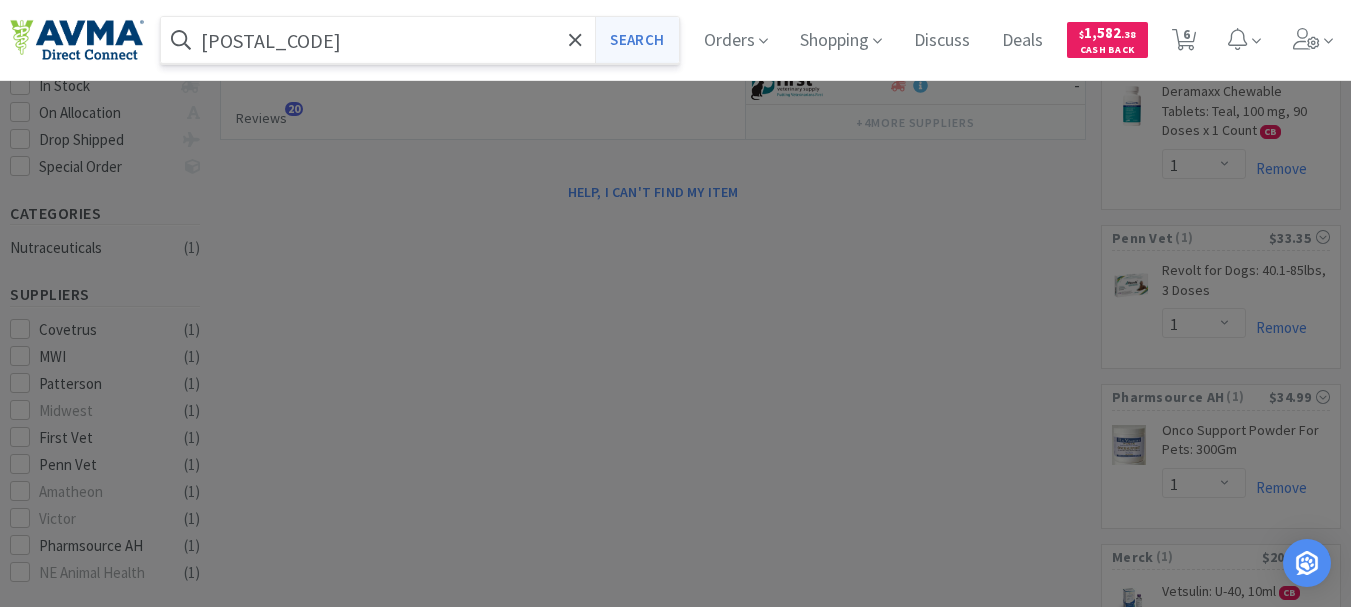click on "Search" at bounding box center [636, 40] 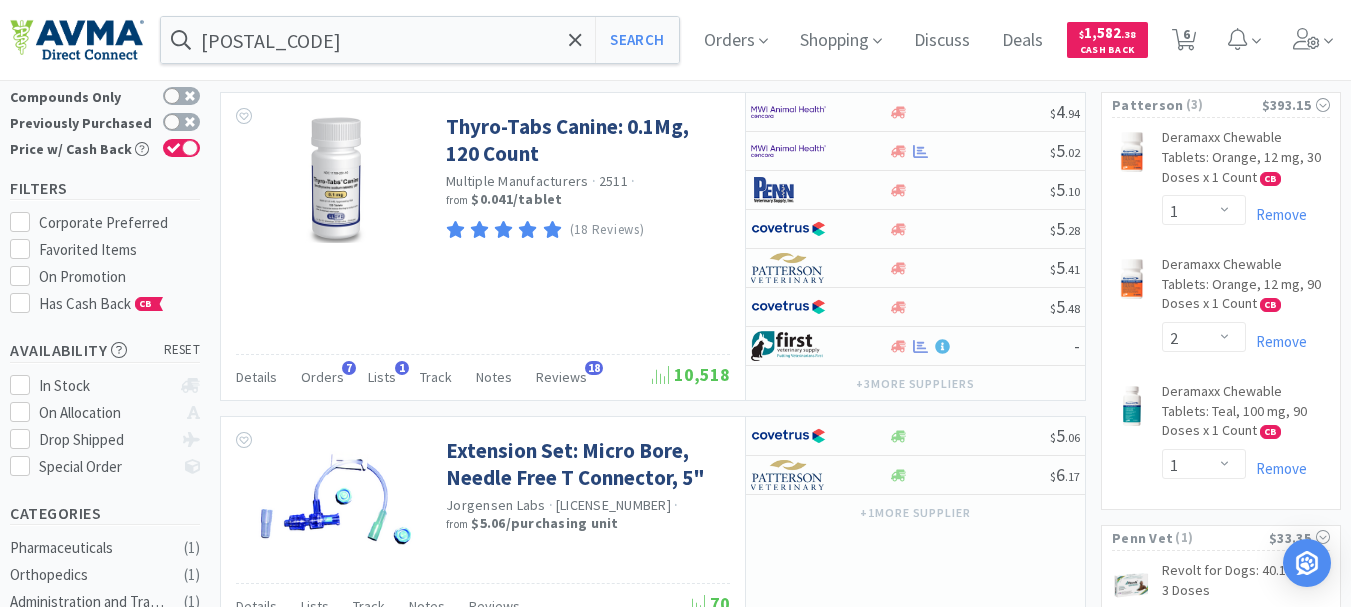 scroll, scrollTop: 0, scrollLeft: 0, axis: both 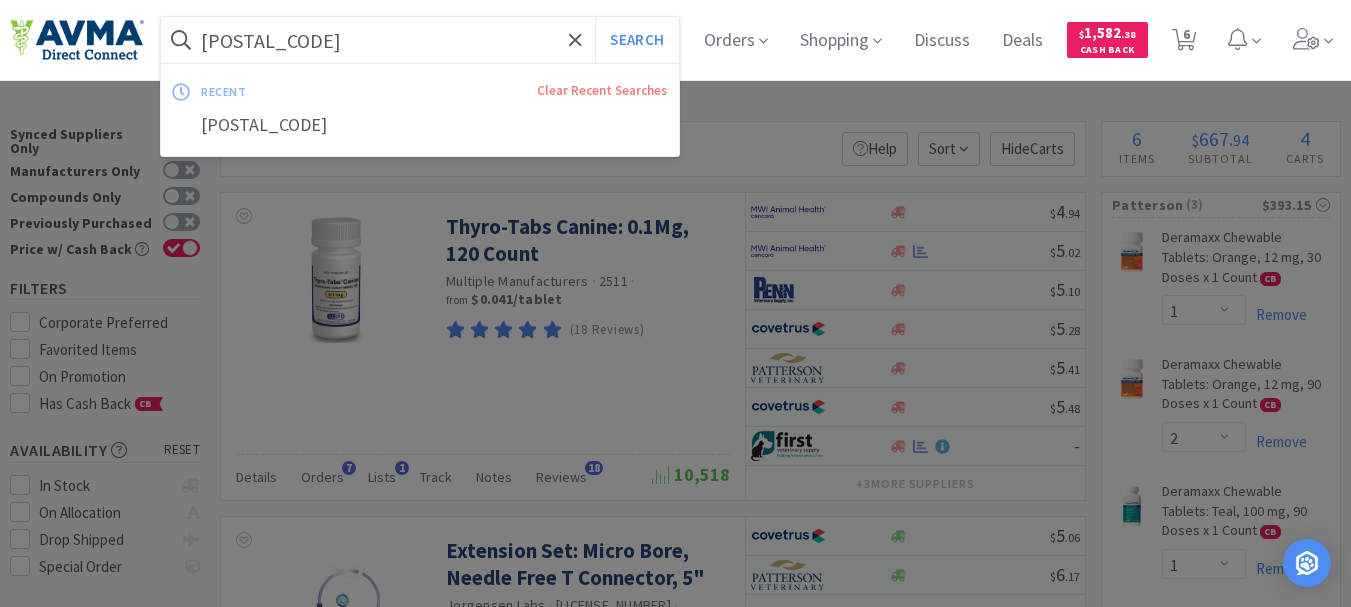 click on "[POSTAL_CODE]" at bounding box center [420, 40] 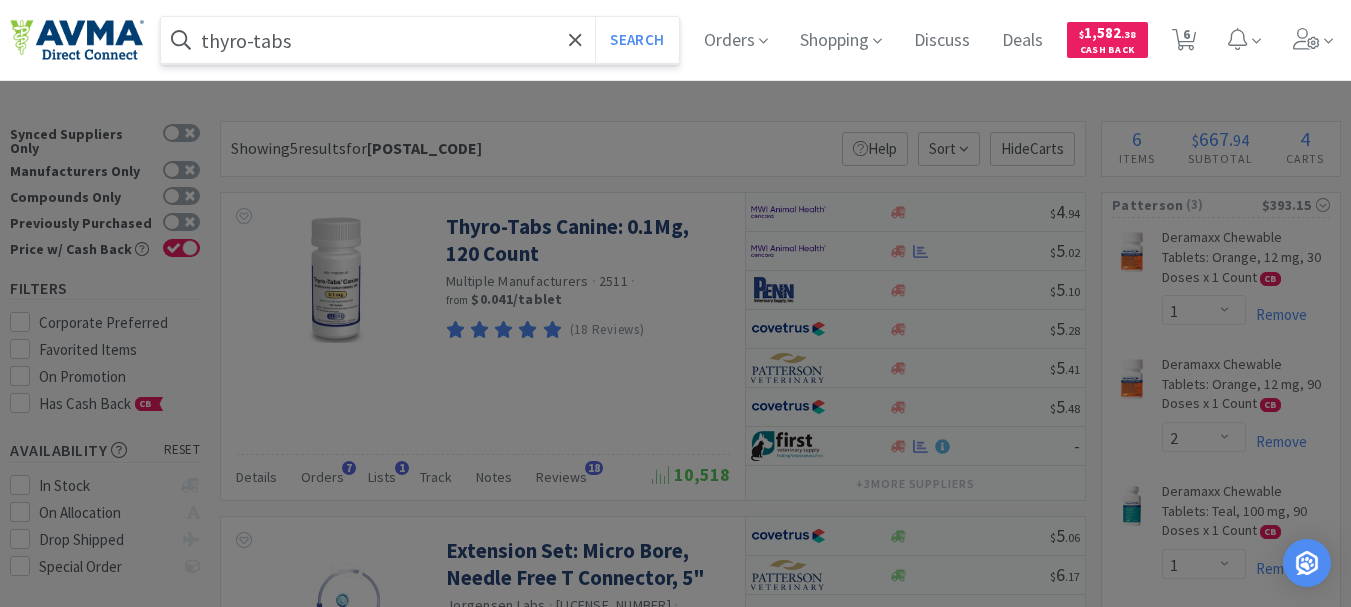 click on "Search" at bounding box center (636, 40) 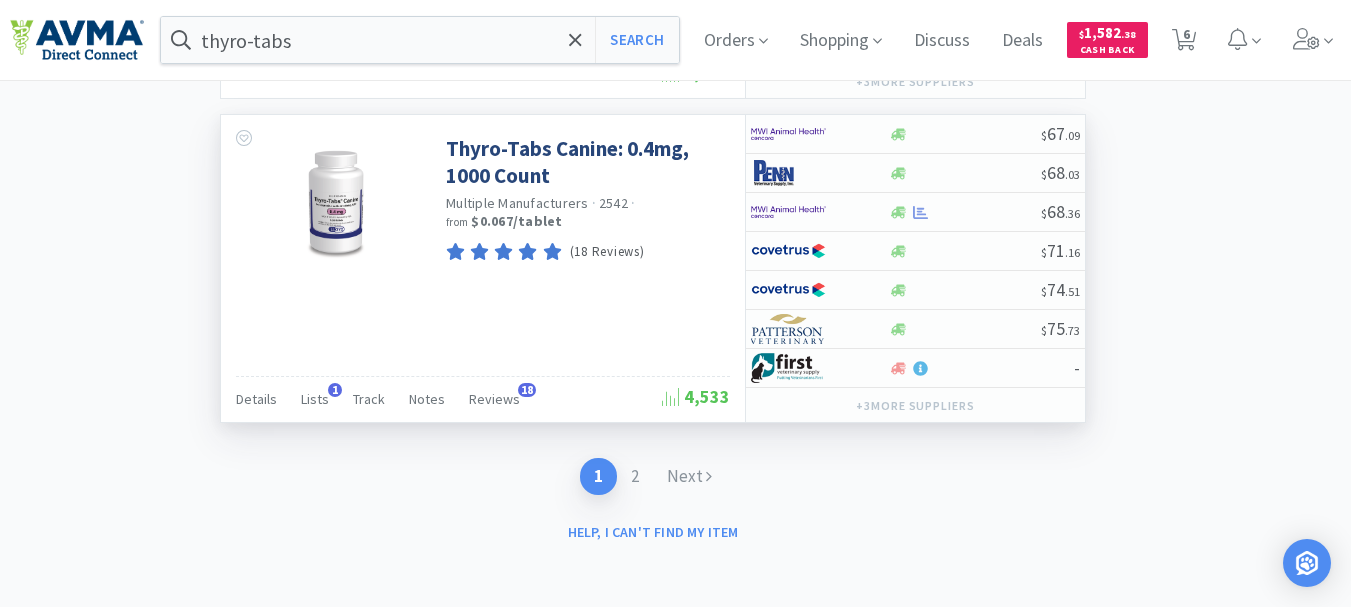 scroll, scrollTop: 4655, scrollLeft: 0, axis: vertical 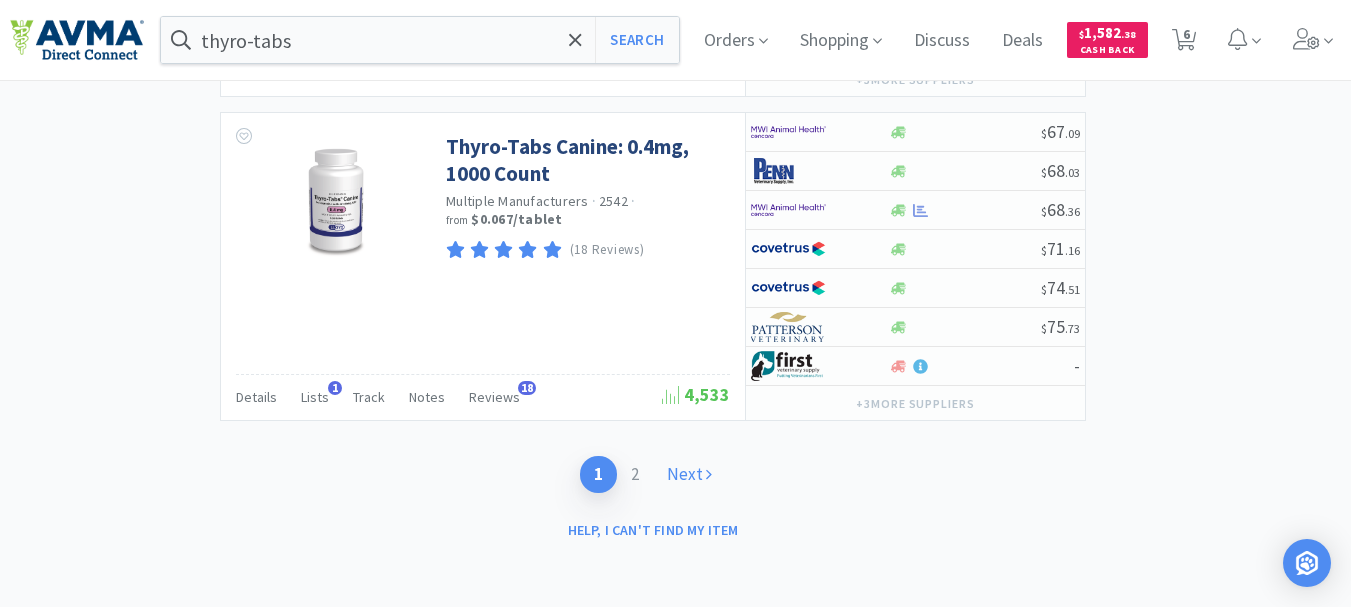 click on "Next" at bounding box center (689, 474) 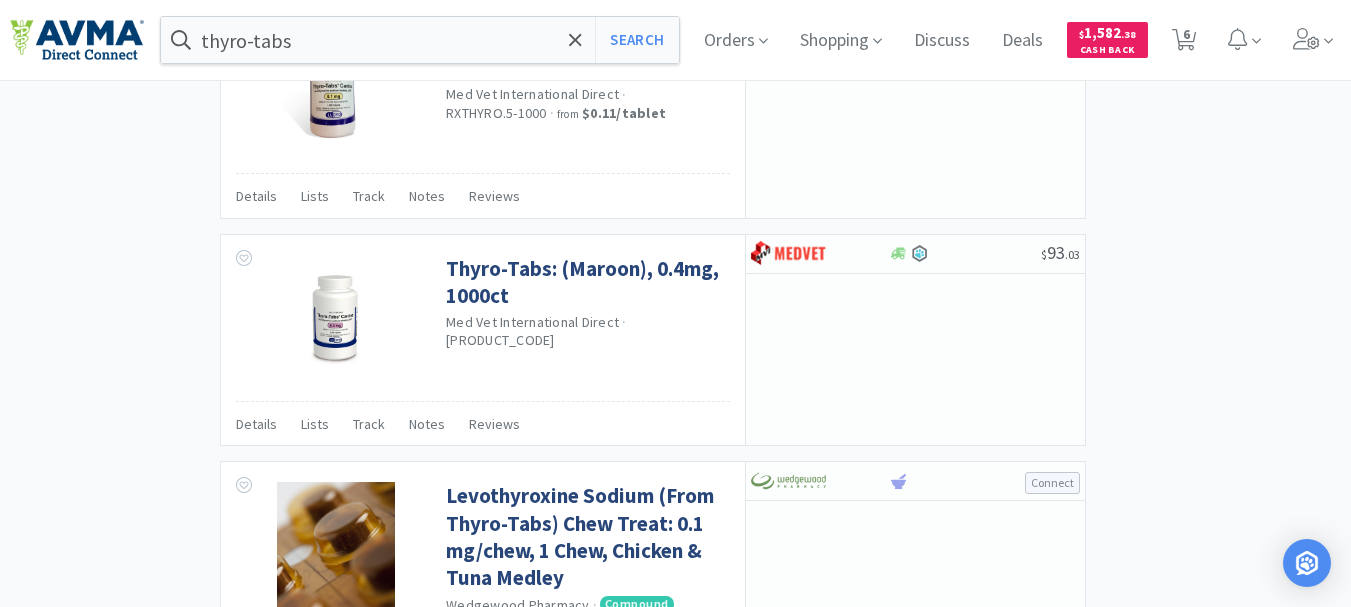 scroll, scrollTop: 2400, scrollLeft: 0, axis: vertical 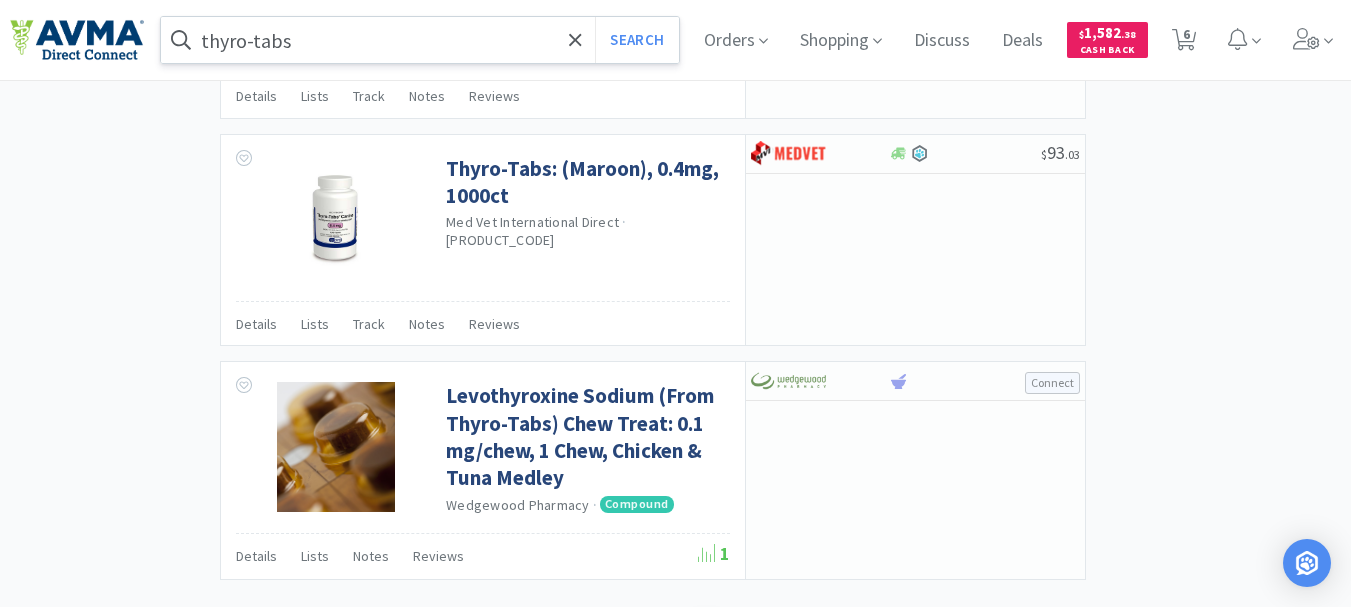 click on "thyro-tabs" at bounding box center (420, 40) 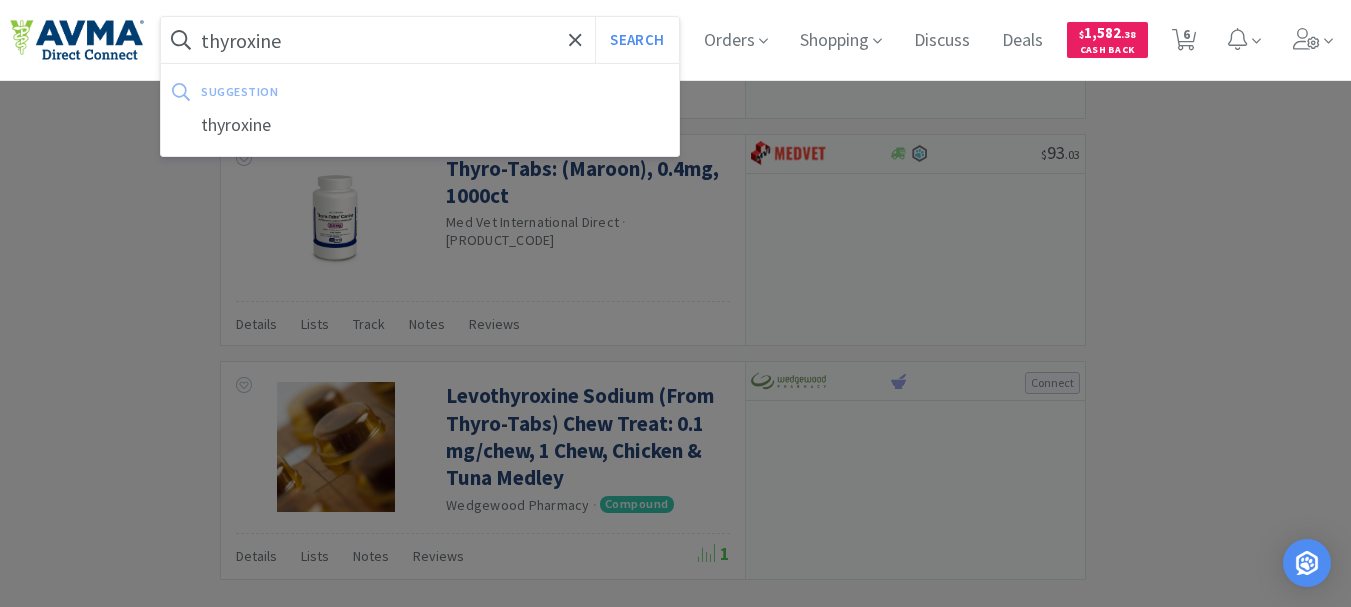 click on "Search" at bounding box center (636, 40) 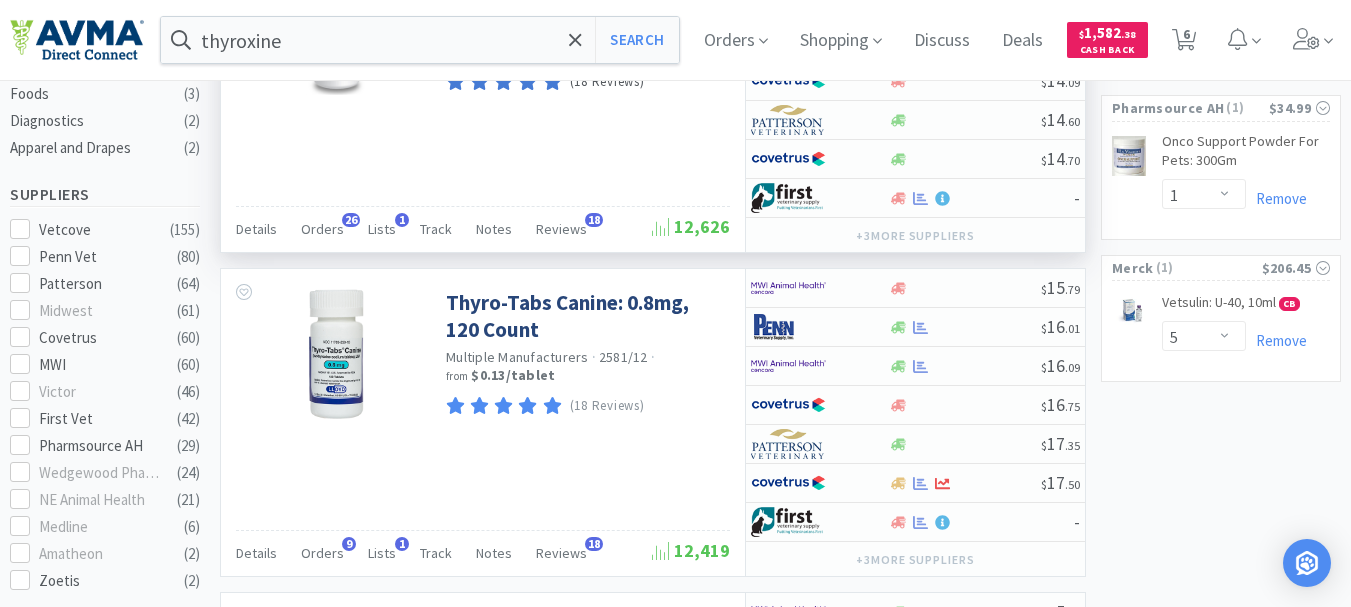 scroll, scrollTop: 700, scrollLeft: 0, axis: vertical 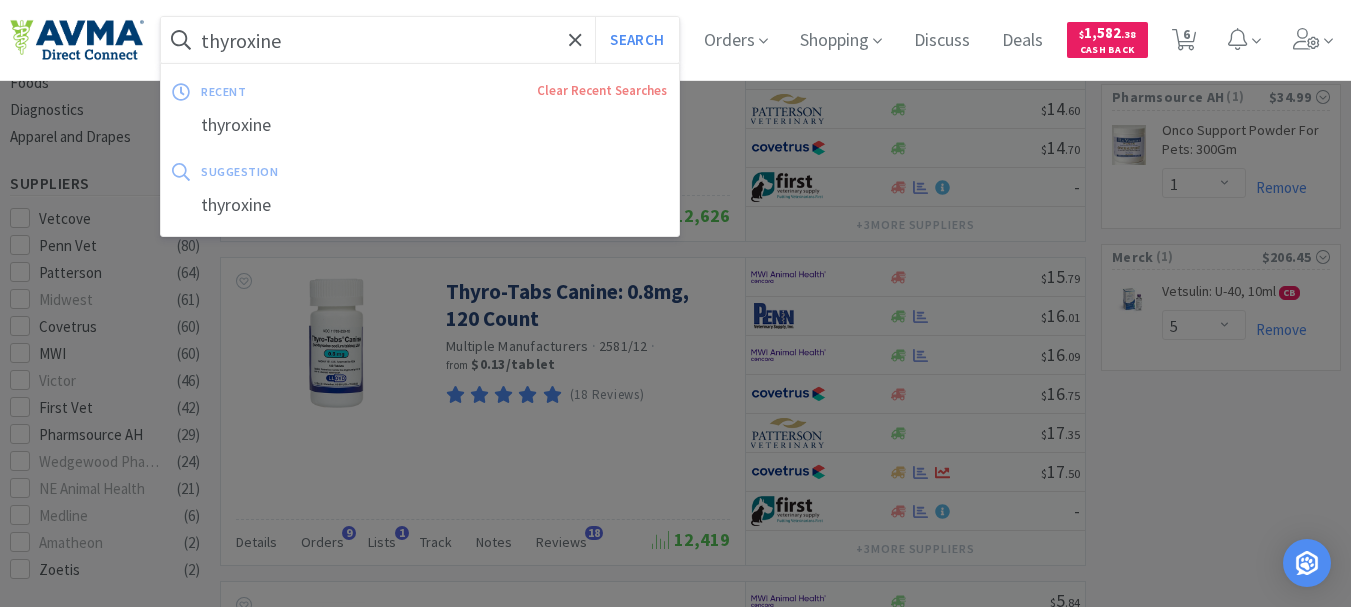 click on "thyroxine" at bounding box center [420, 40] 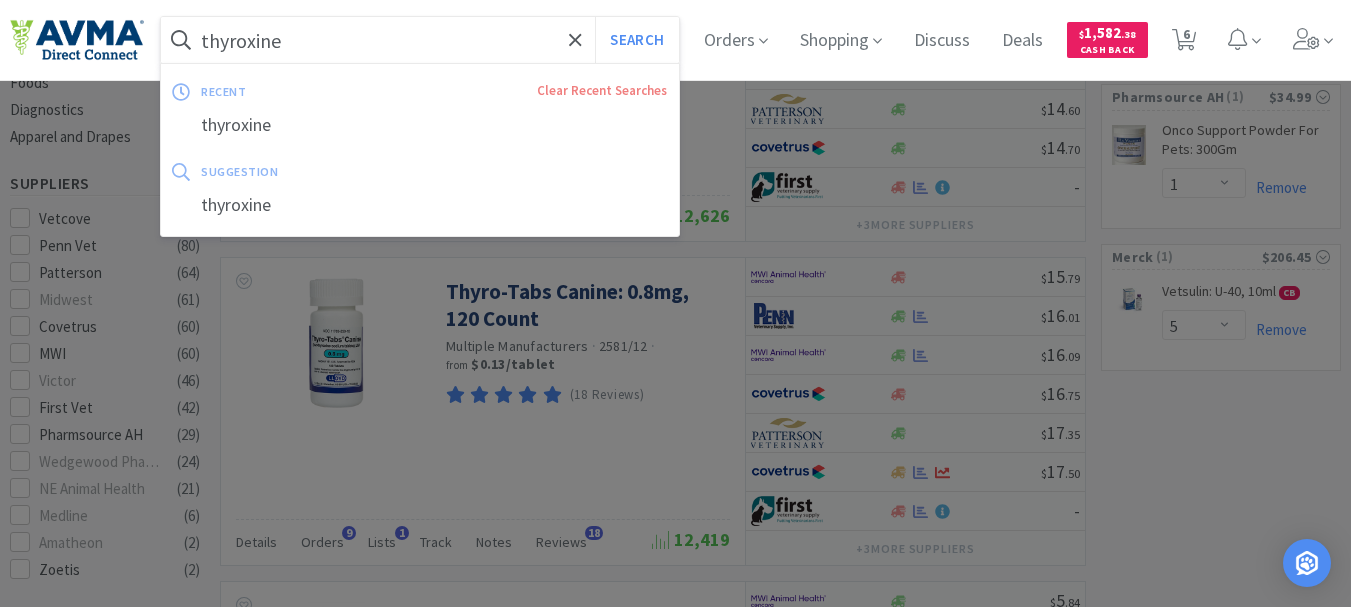 click on "thyroxine" at bounding box center (420, 40) 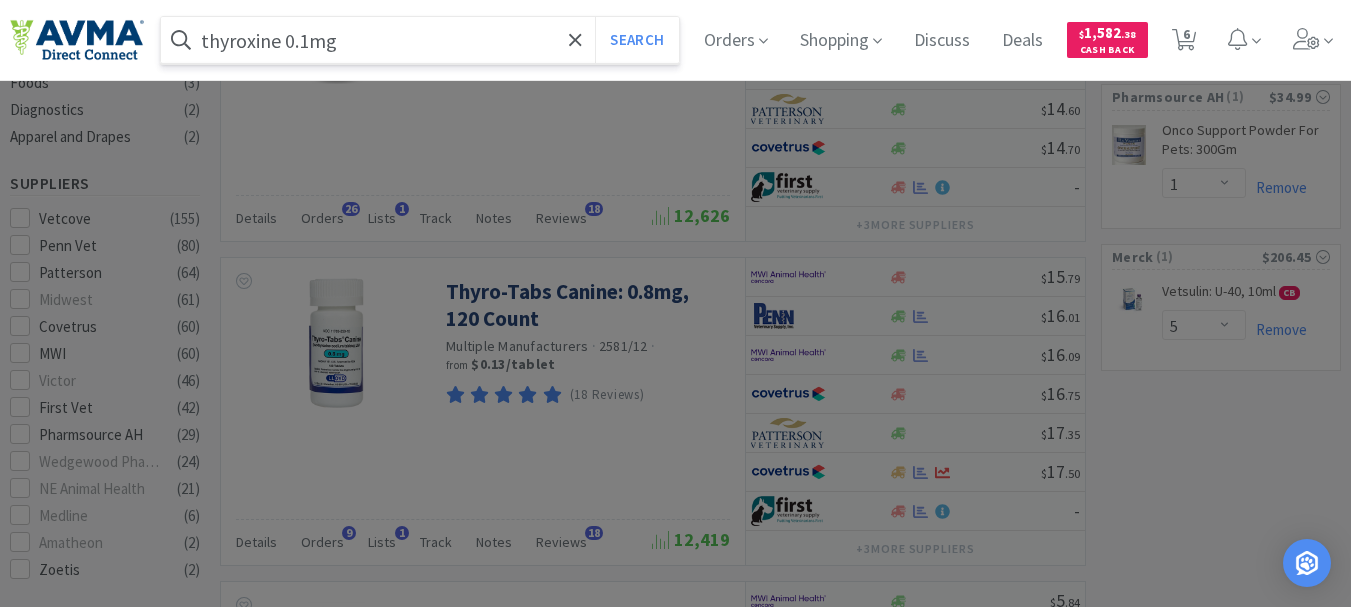 click on "Search" at bounding box center [636, 40] 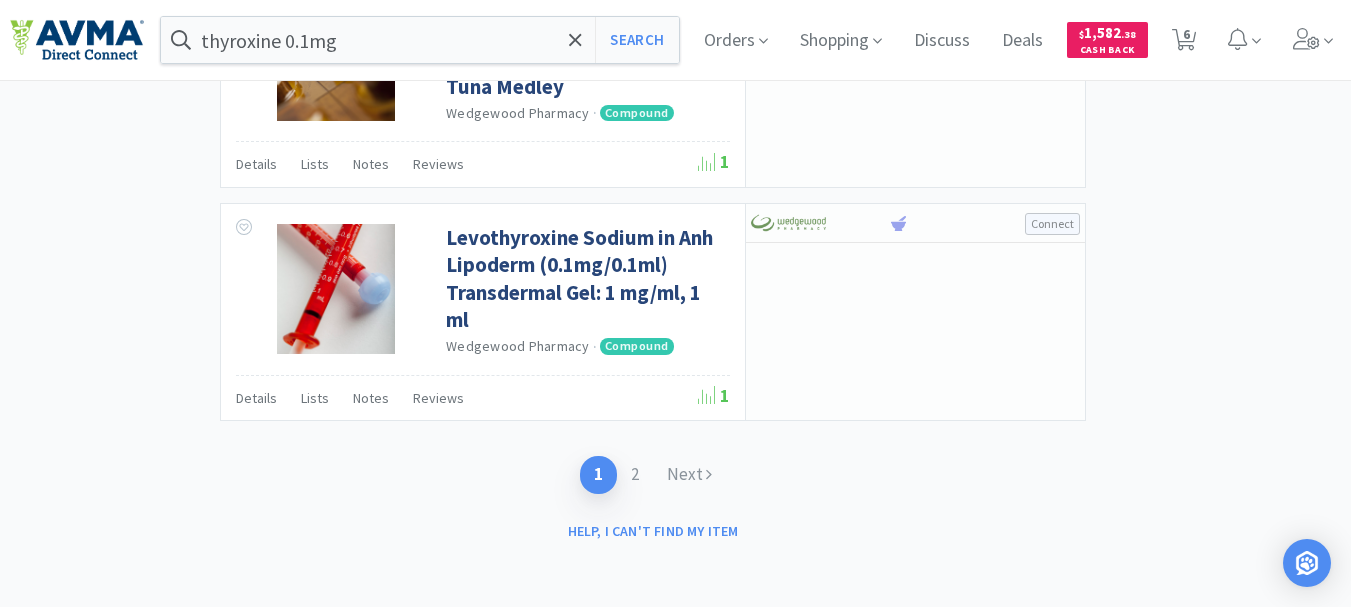 scroll, scrollTop: 3579, scrollLeft: 0, axis: vertical 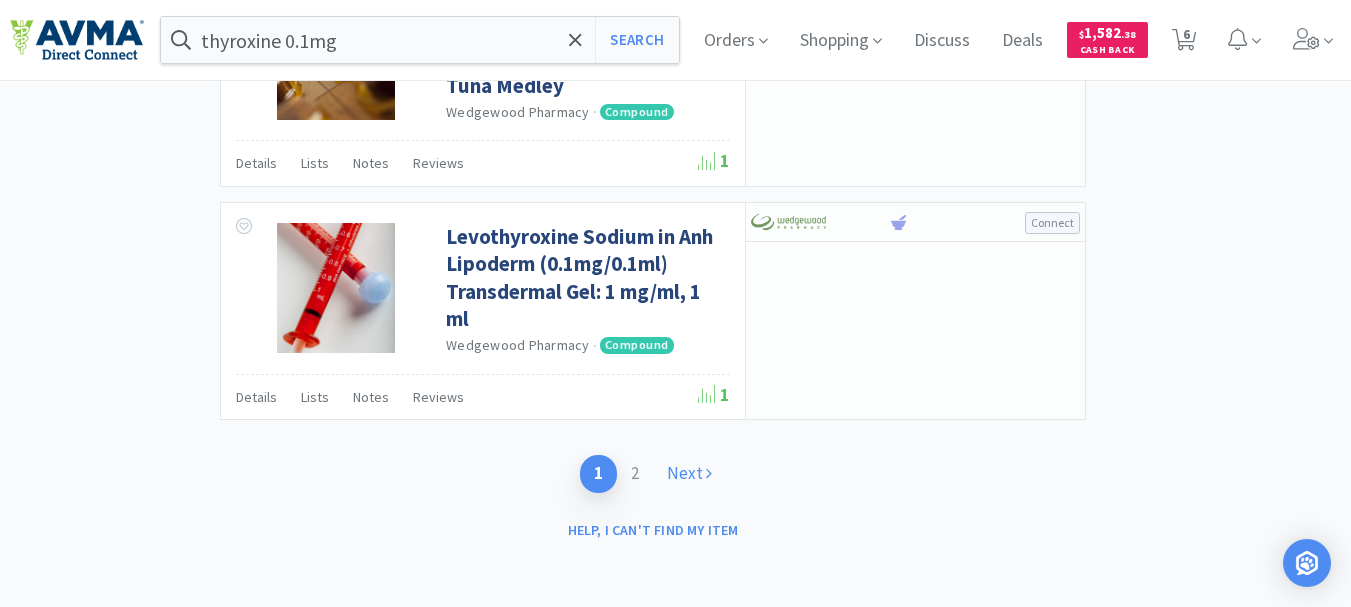click on "Next" at bounding box center (689, 473) 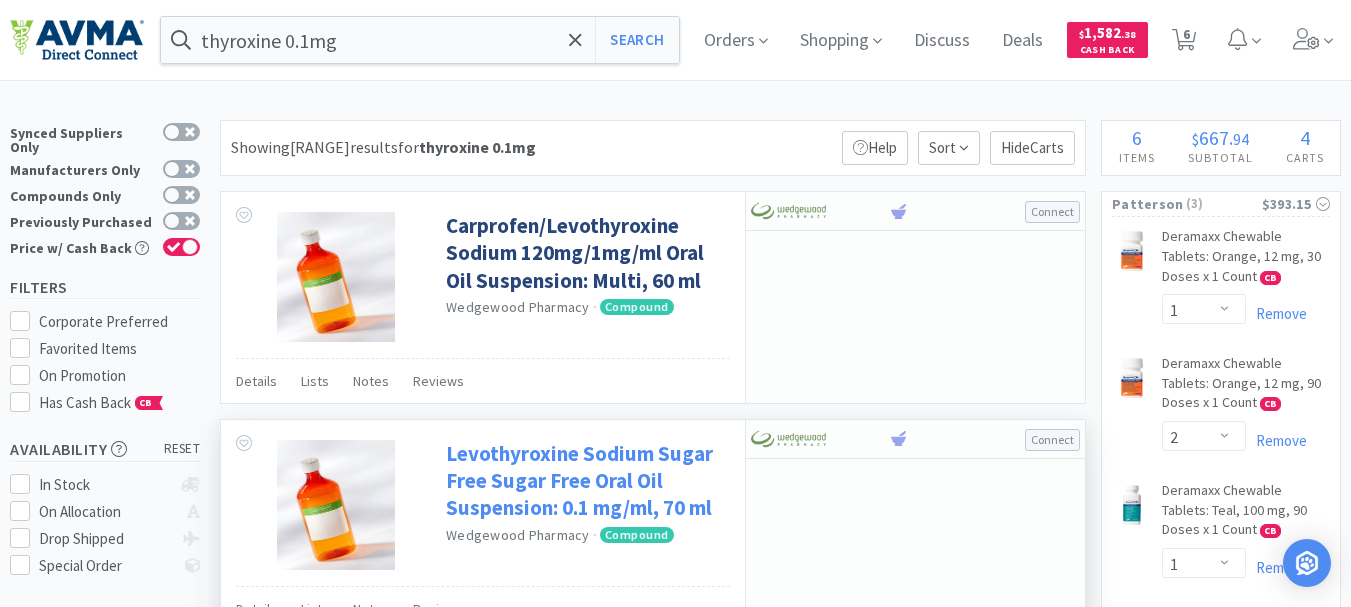 scroll, scrollTop: 0, scrollLeft: 0, axis: both 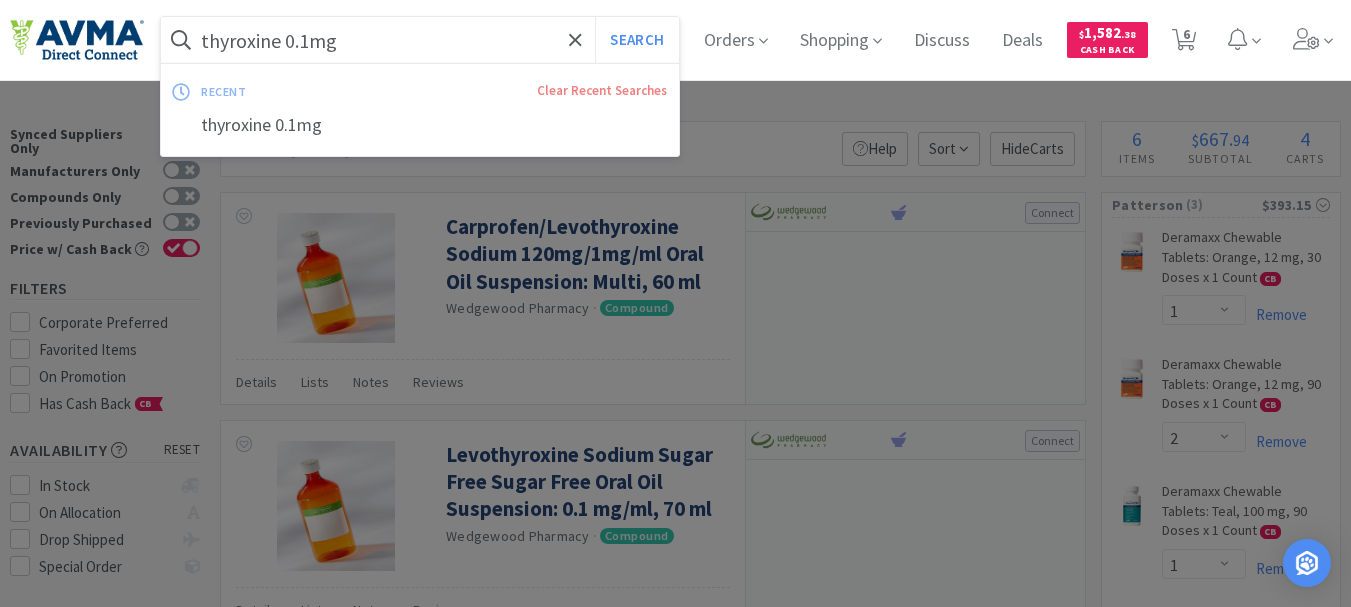 click on "thyroxine 0.1mg" at bounding box center (420, 40) 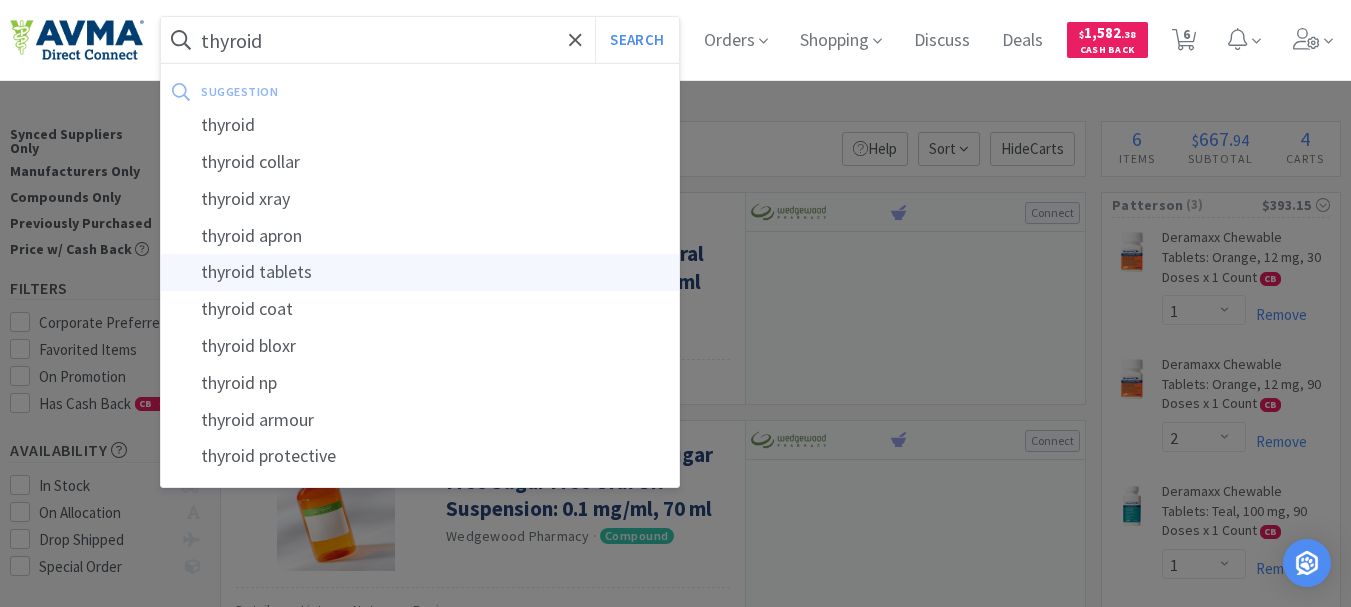 click on "thyroid tablets" at bounding box center [420, 272] 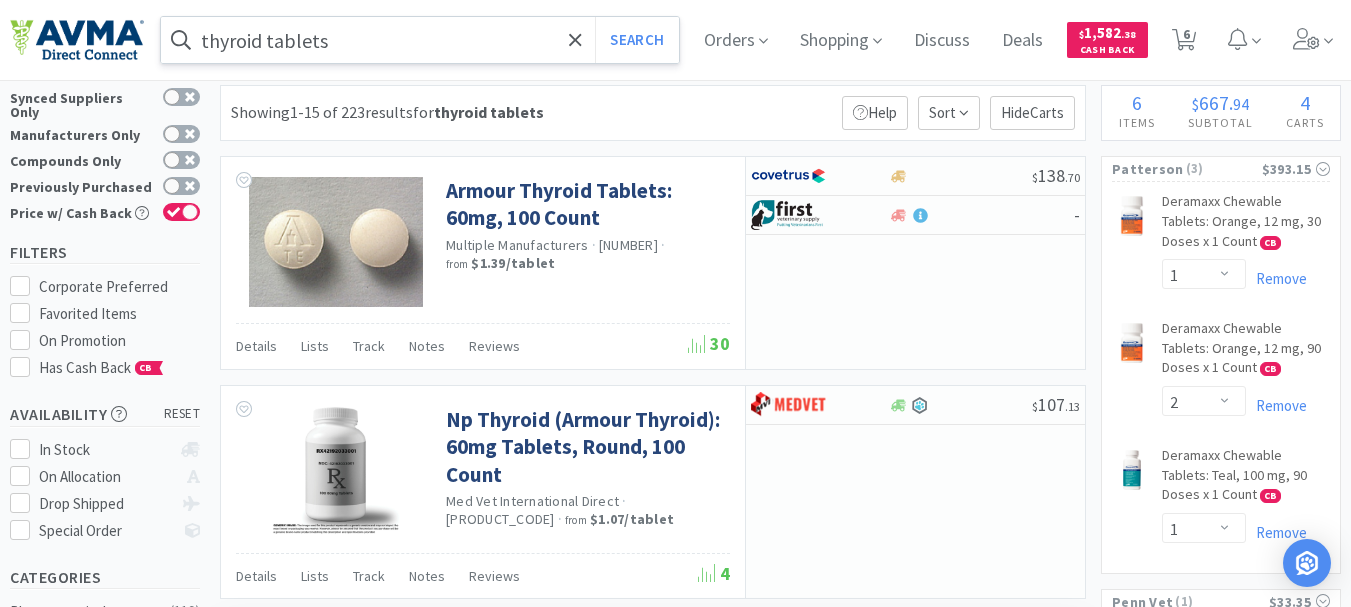 scroll, scrollTop: 0, scrollLeft: 0, axis: both 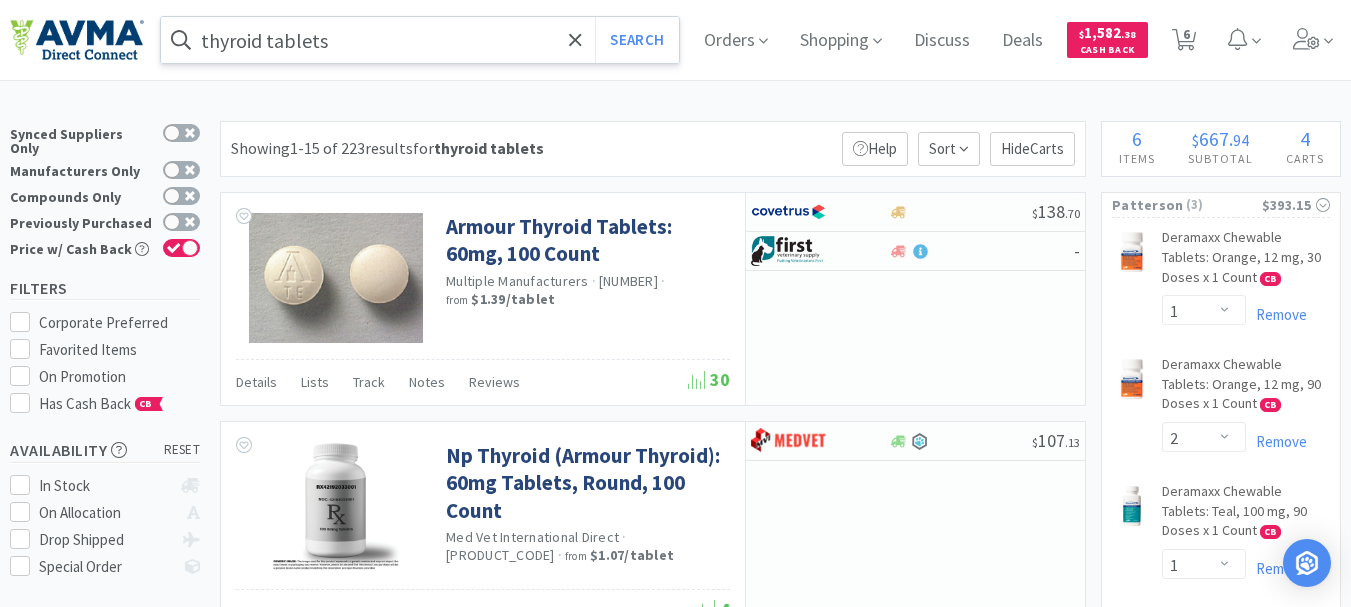 click on "thyroid tablets" at bounding box center [420, 40] 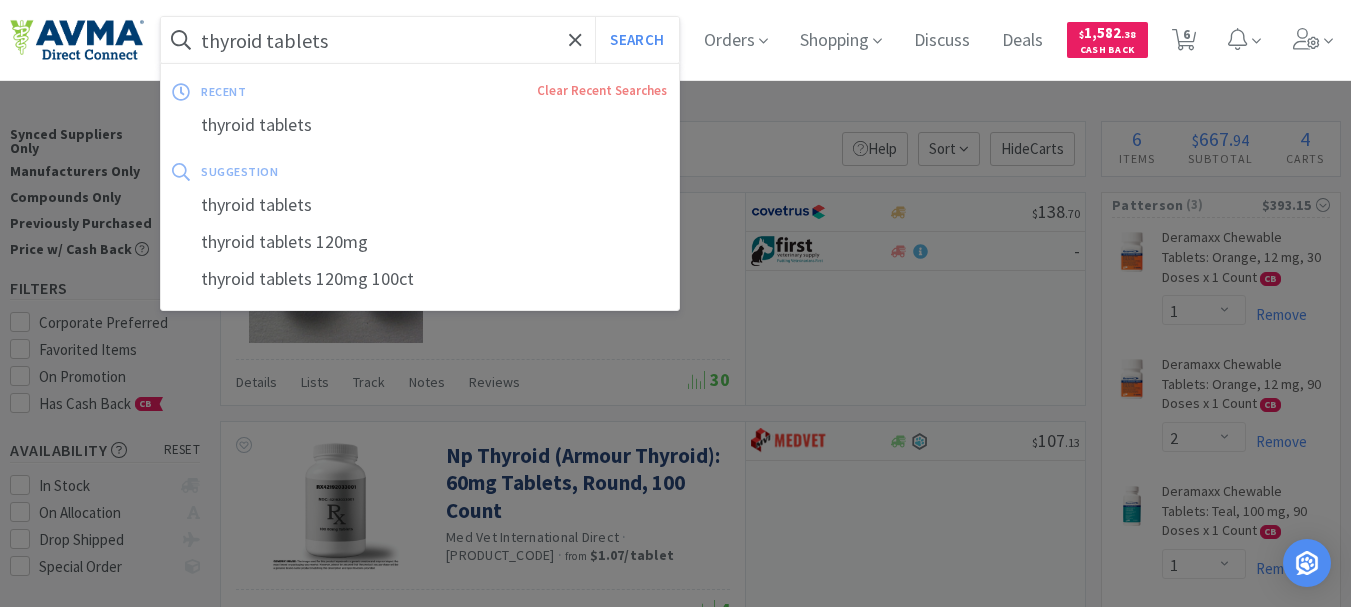 click on "thyroid tablets" at bounding box center [420, 40] 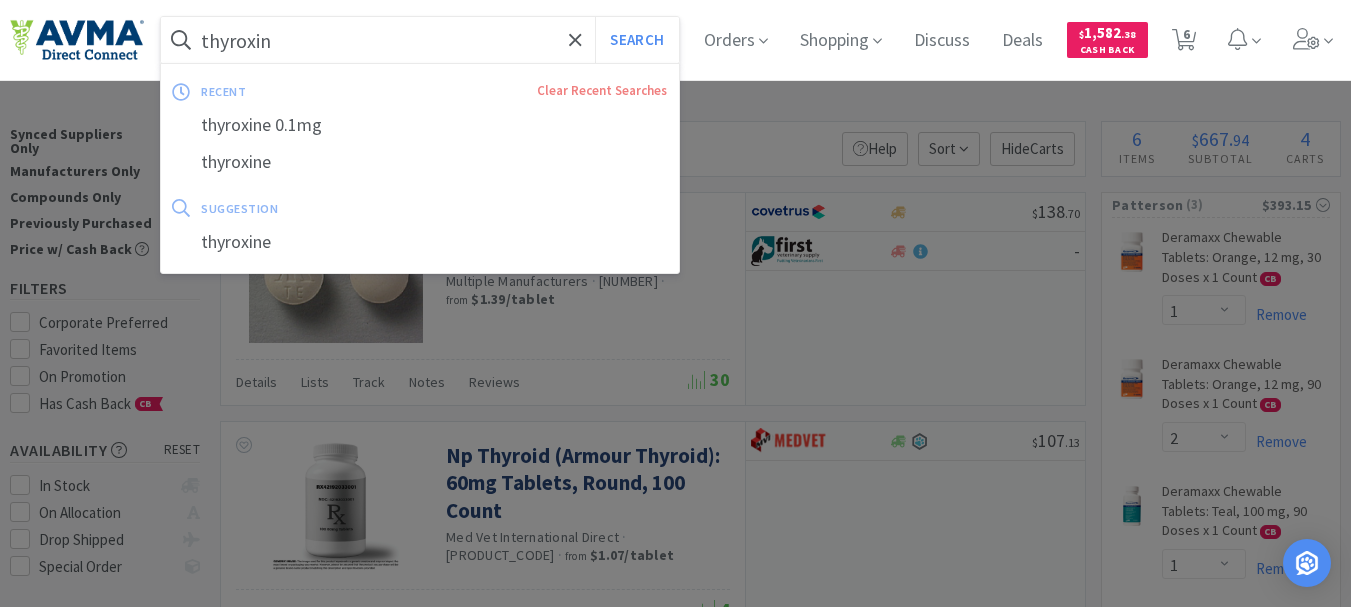 drag, startPoint x: 283, startPoint y: 41, endPoint x: 148, endPoint y: 46, distance: 135.09256 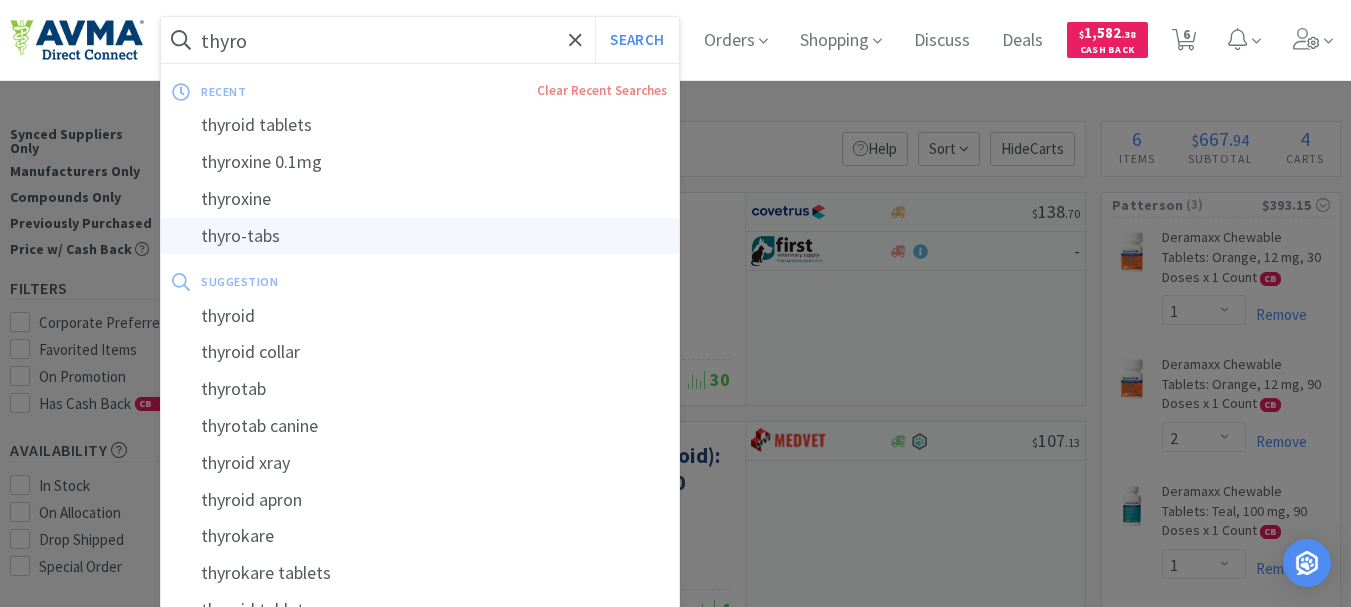 click on "thyro-tabs" at bounding box center (420, 236) 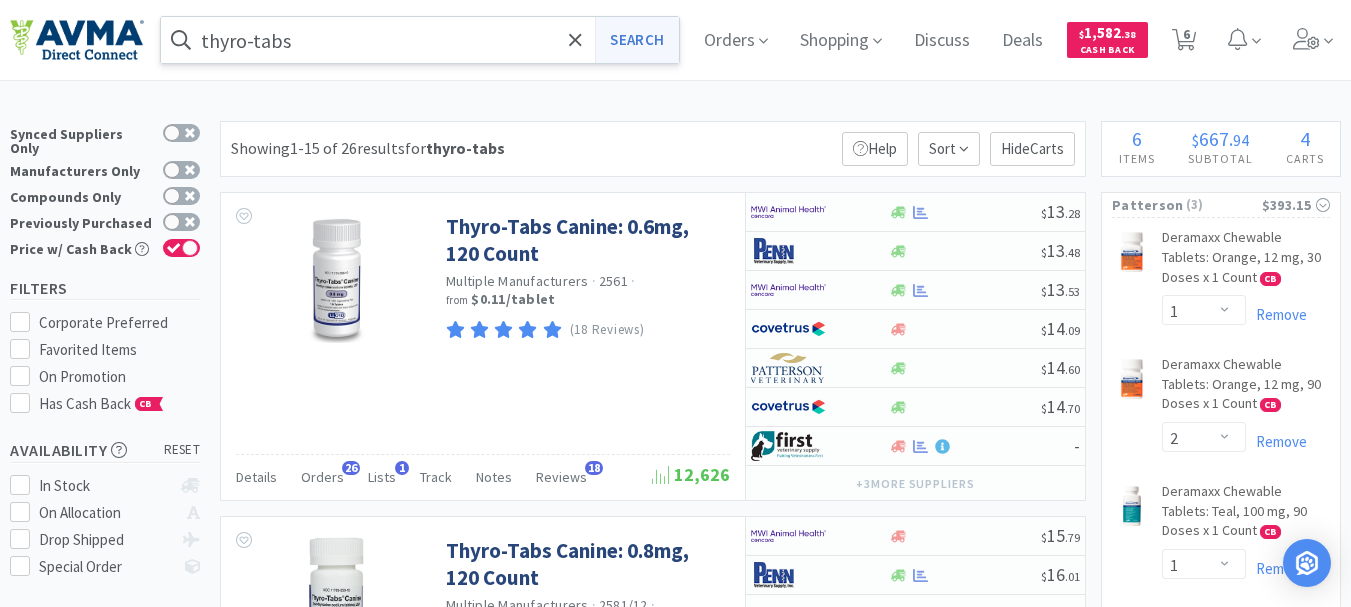 click on "Search" at bounding box center [636, 40] 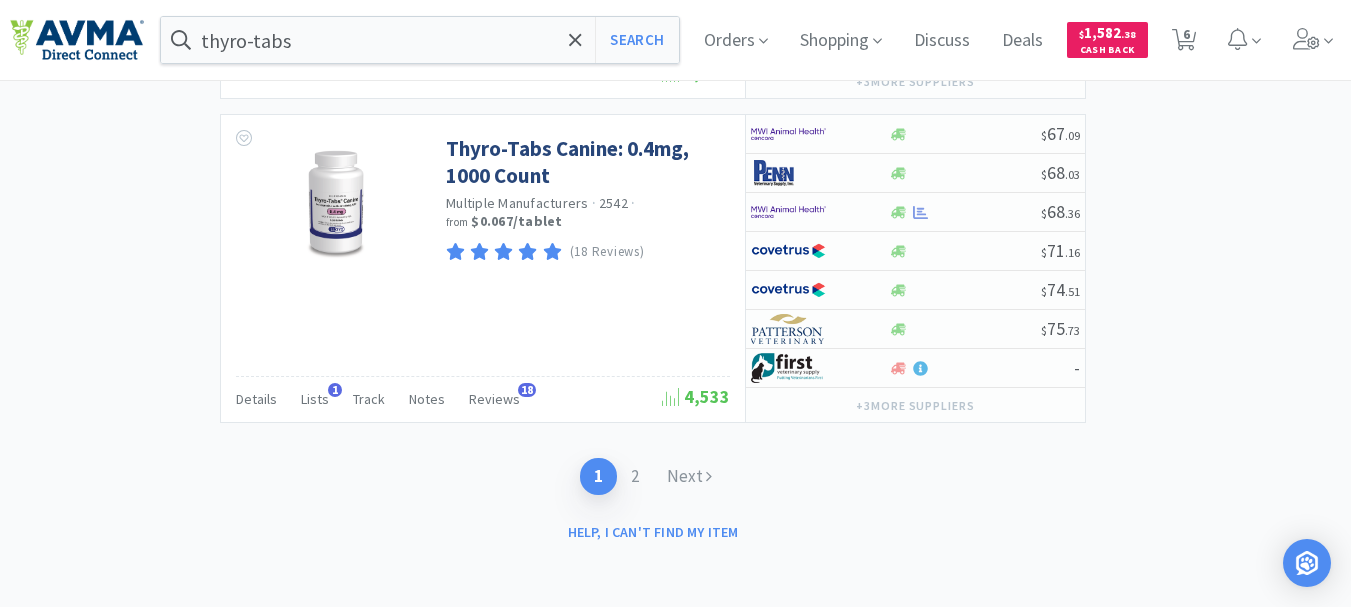 scroll, scrollTop: 4655, scrollLeft: 0, axis: vertical 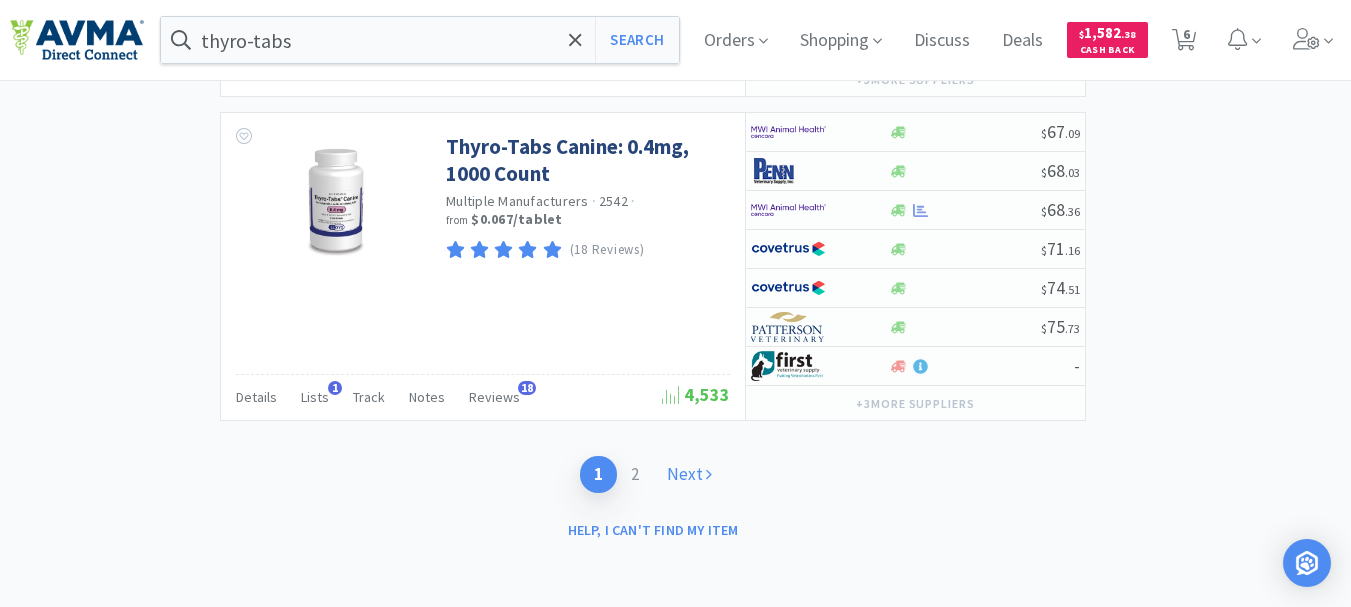 click on "Next" at bounding box center [689, 474] 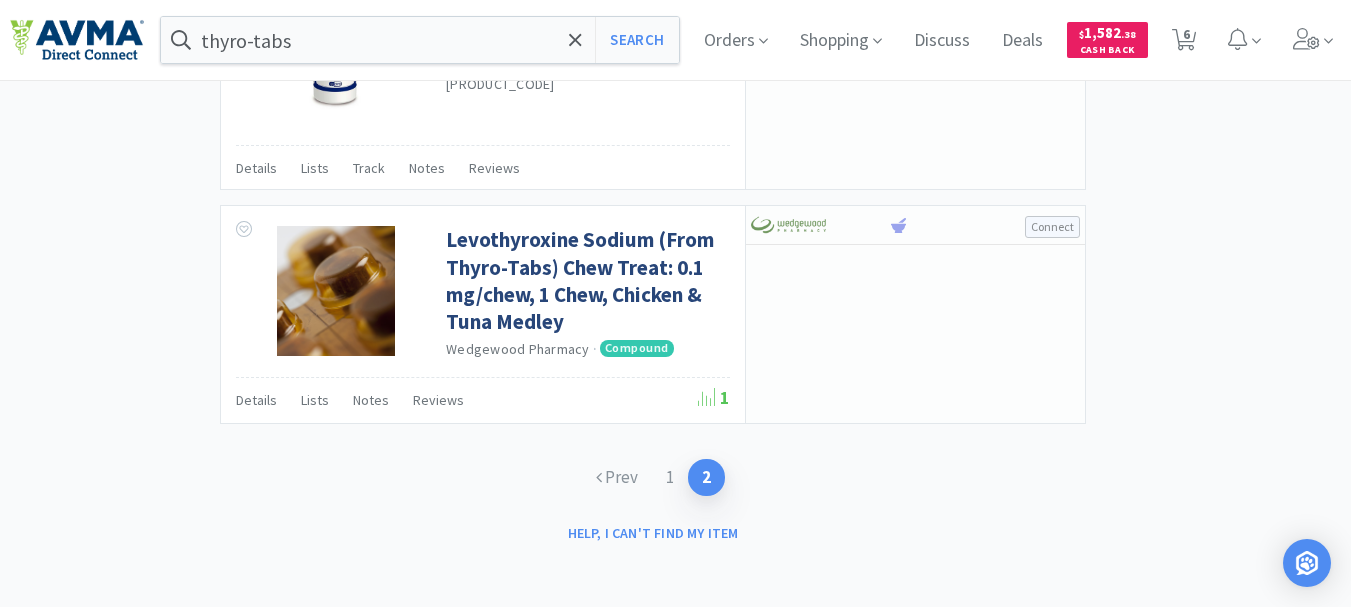 scroll, scrollTop: 2559, scrollLeft: 0, axis: vertical 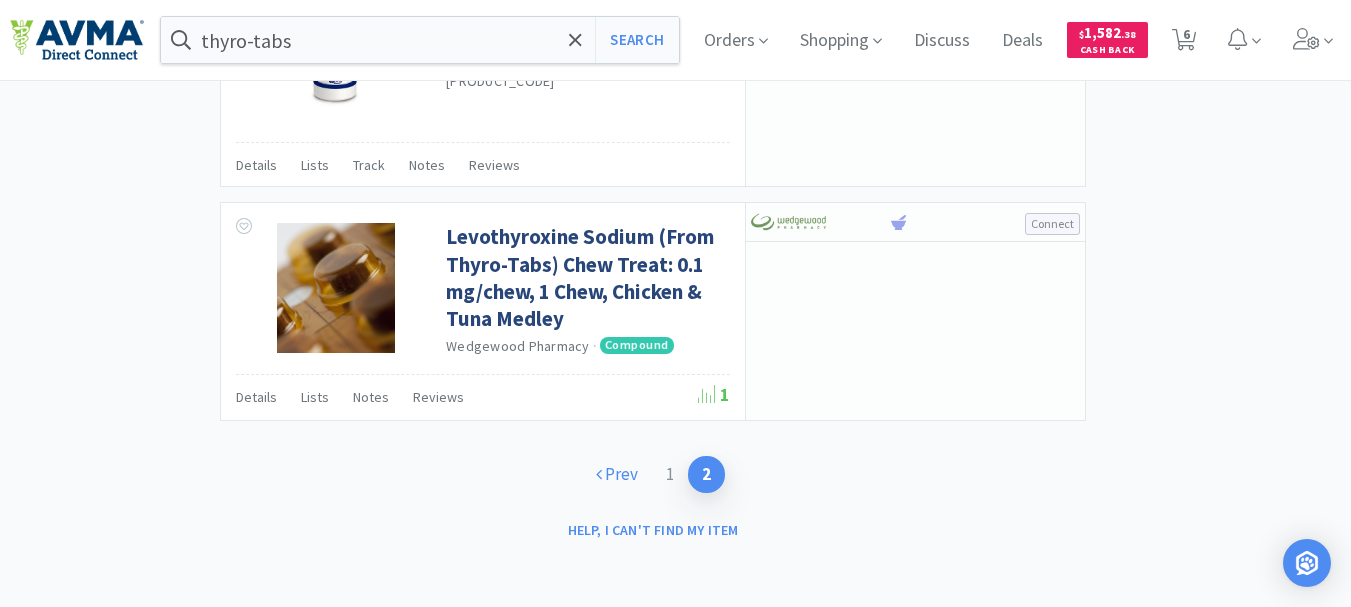 click on "Prev" at bounding box center (617, 474) 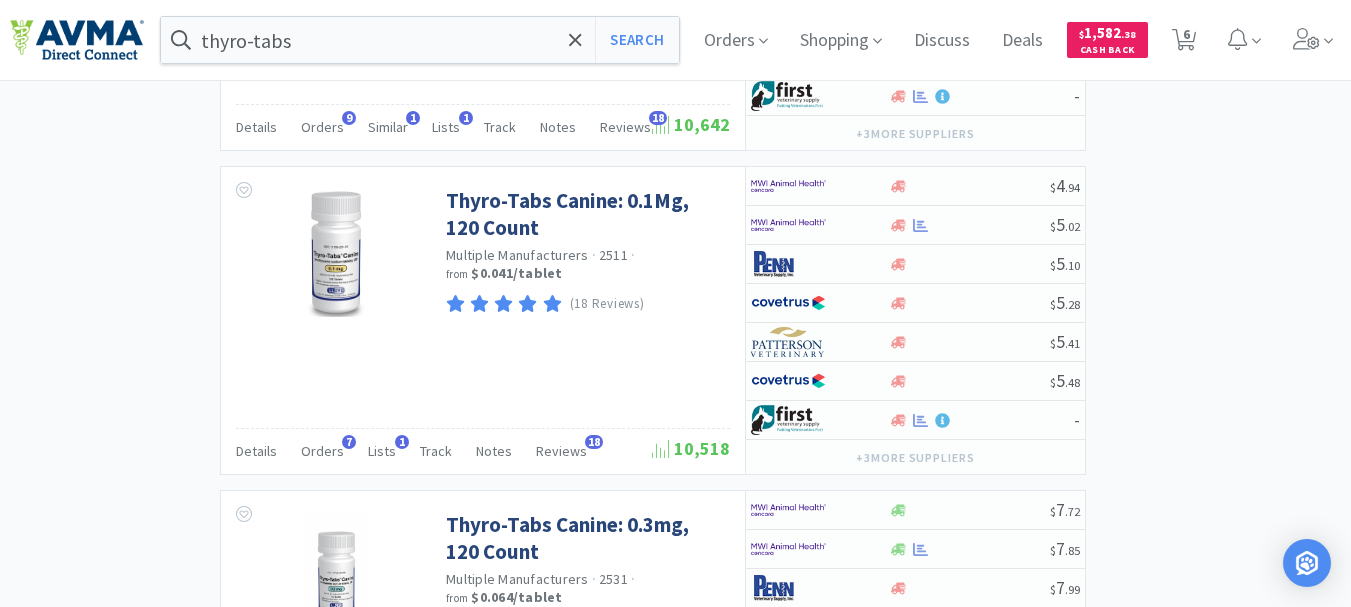 scroll, scrollTop: 1700, scrollLeft: 0, axis: vertical 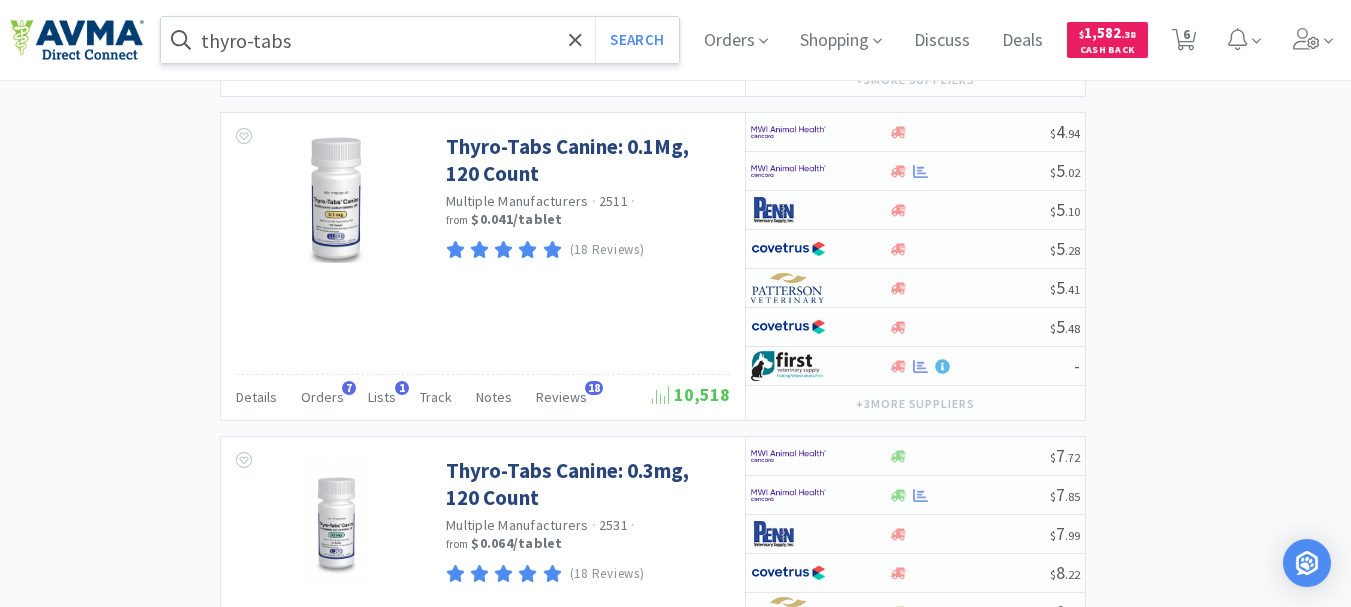 click on "thyro-tabs" at bounding box center [420, 40] 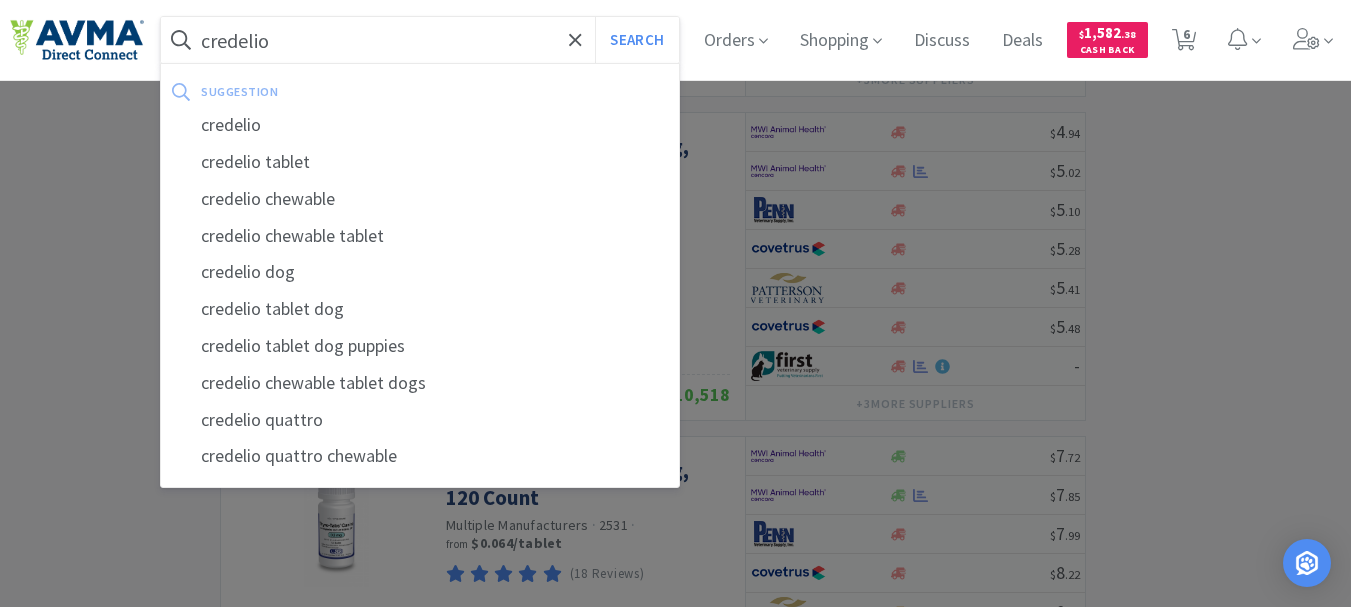 click on "Search" at bounding box center [636, 40] 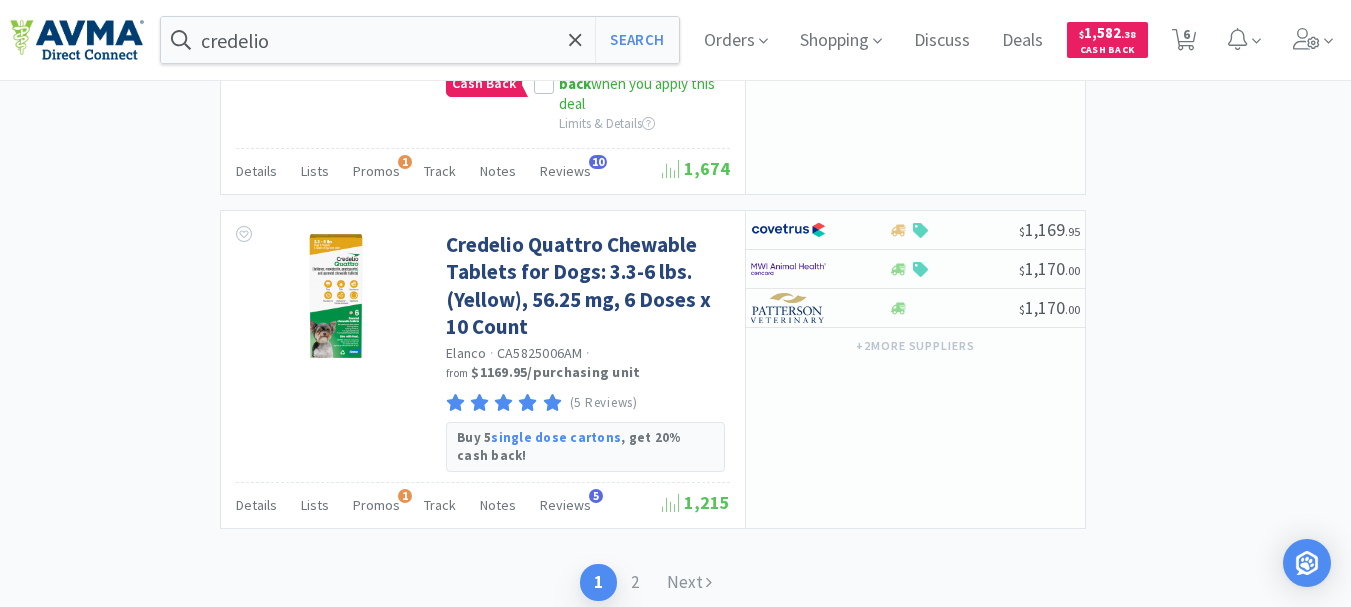 scroll, scrollTop: 4179, scrollLeft: 0, axis: vertical 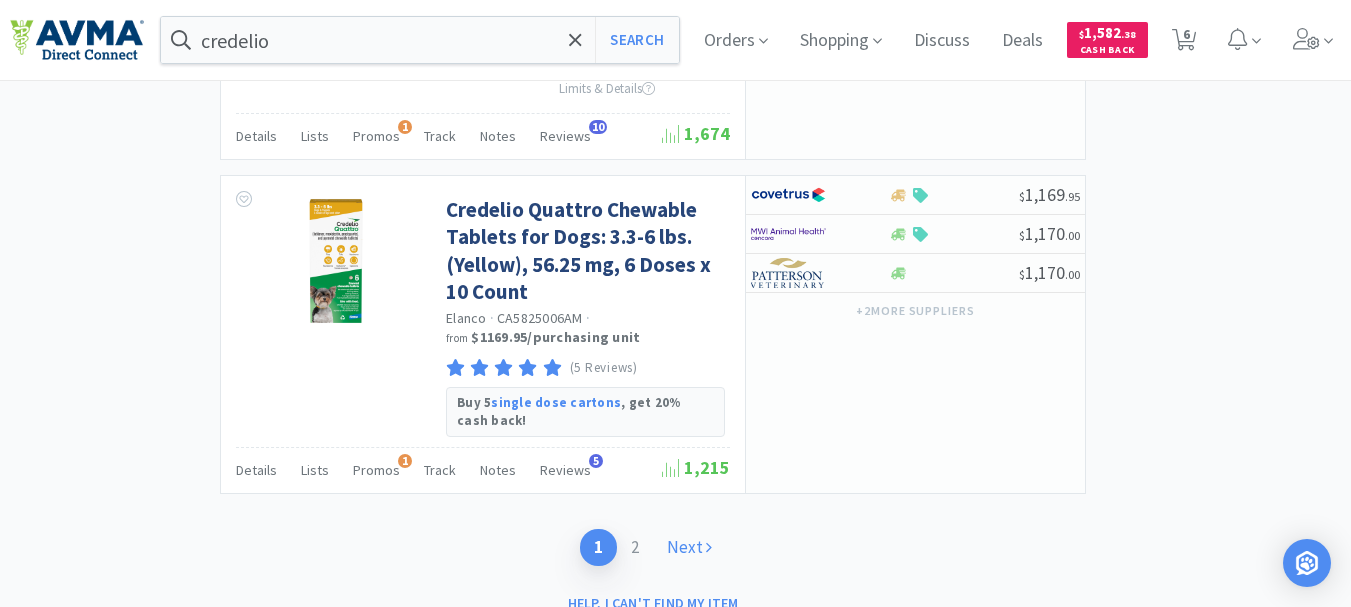click on "Next" at bounding box center [689, 547] 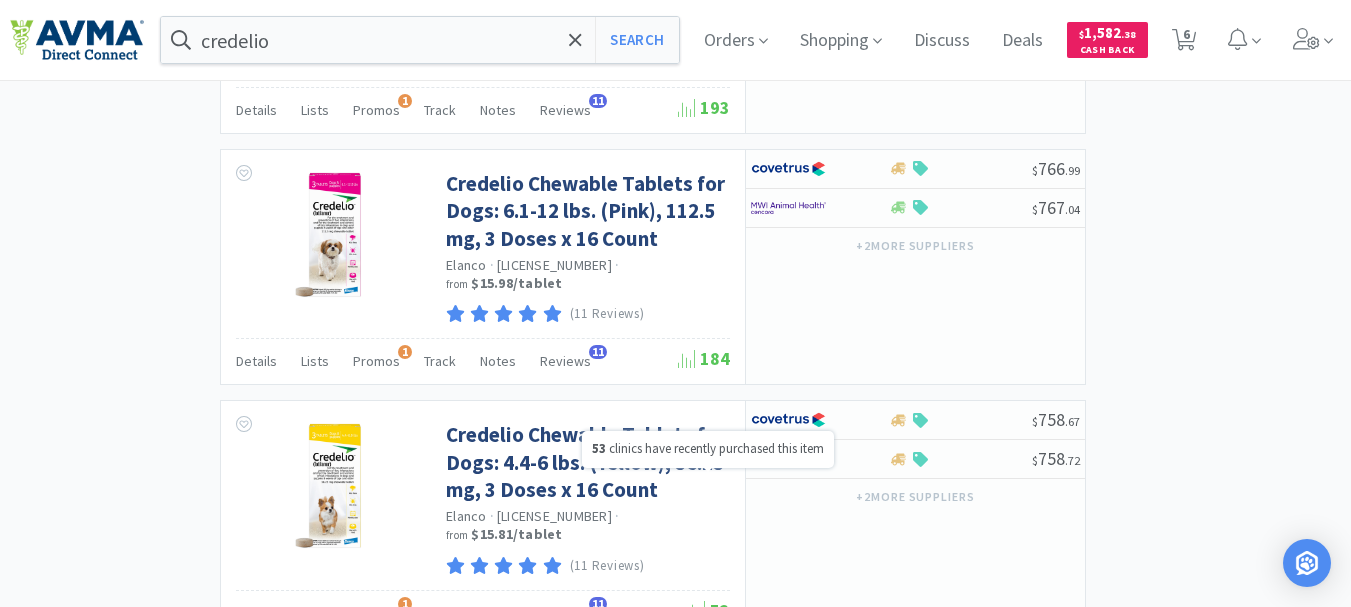 scroll, scrollTop: 4589, scrollLeft: 0, axis: vertical 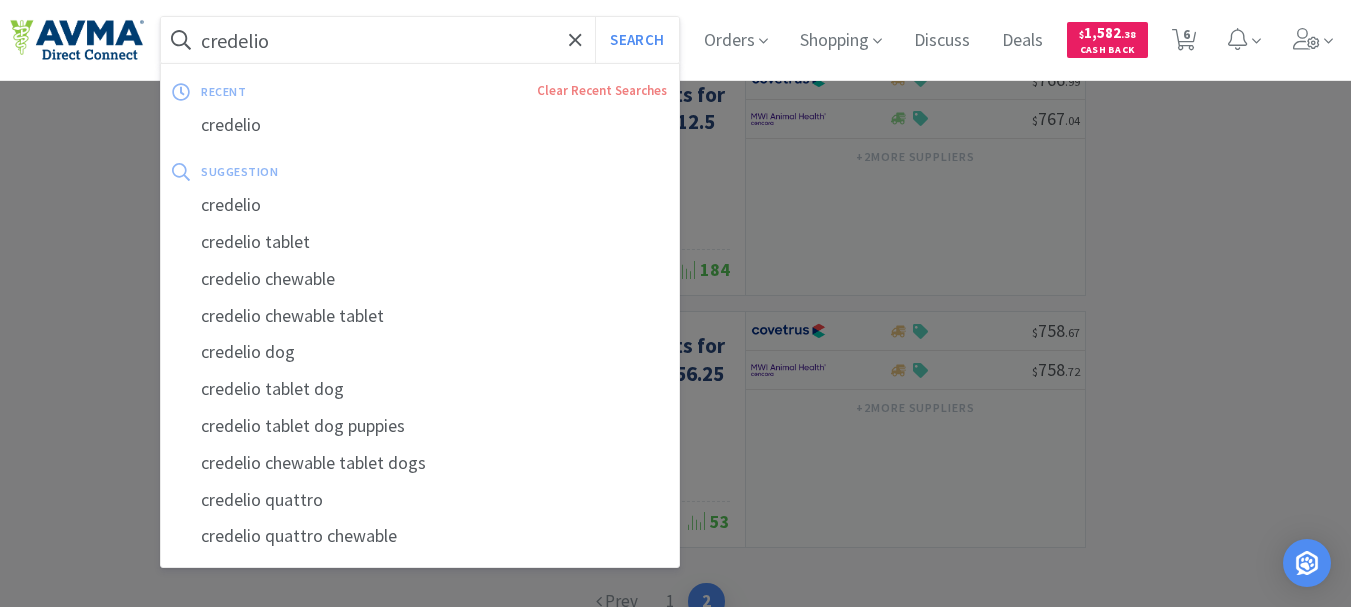 click on "credelio" at bounding box center [420, 40] 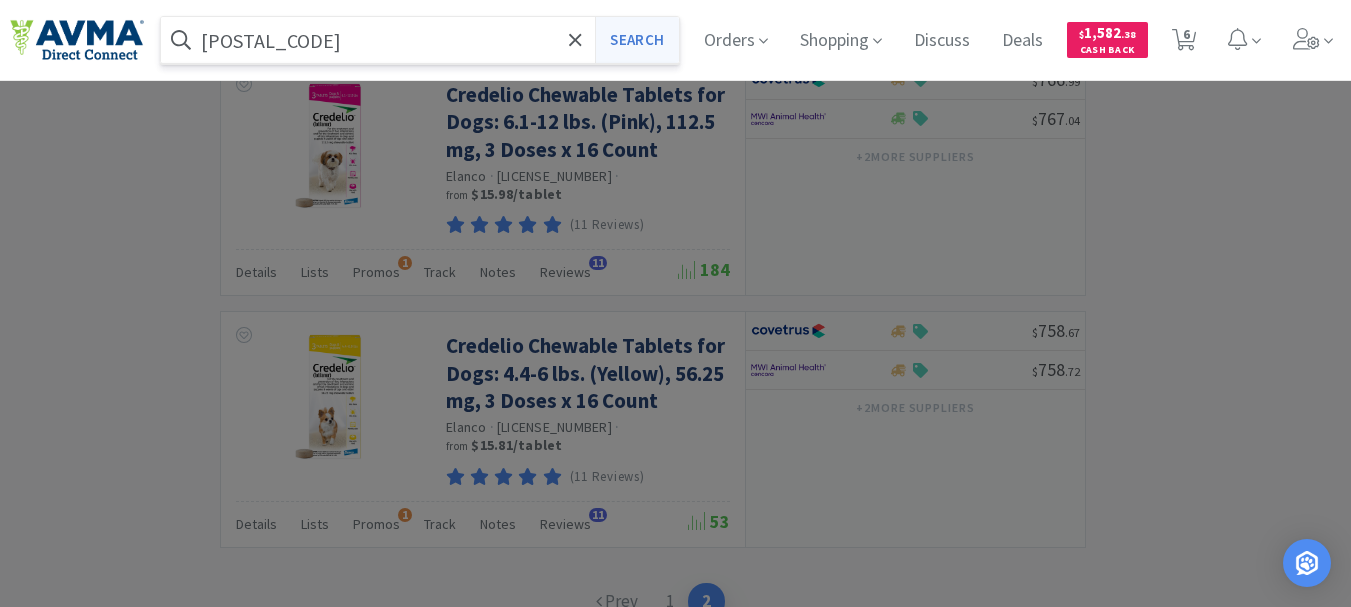 type on "[POSTAL_CODE]" 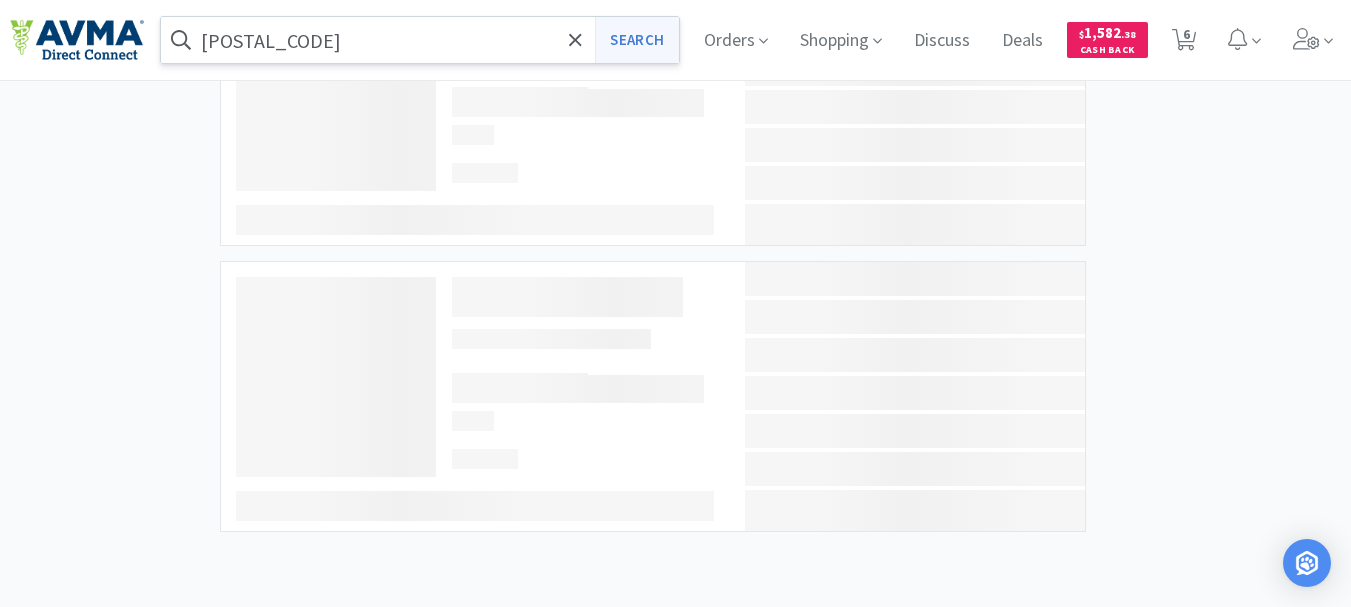 scroll, scrollTop: 0, scrollLeft: 0, axis: both 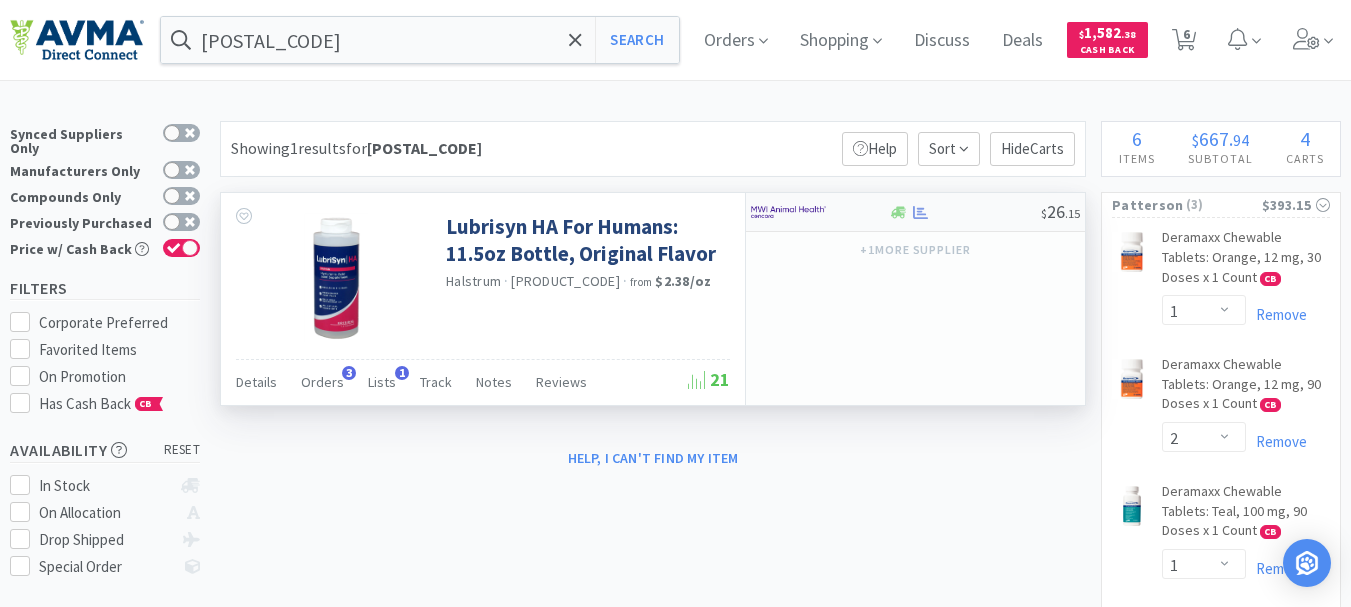 click at bounding box center [788, 212] 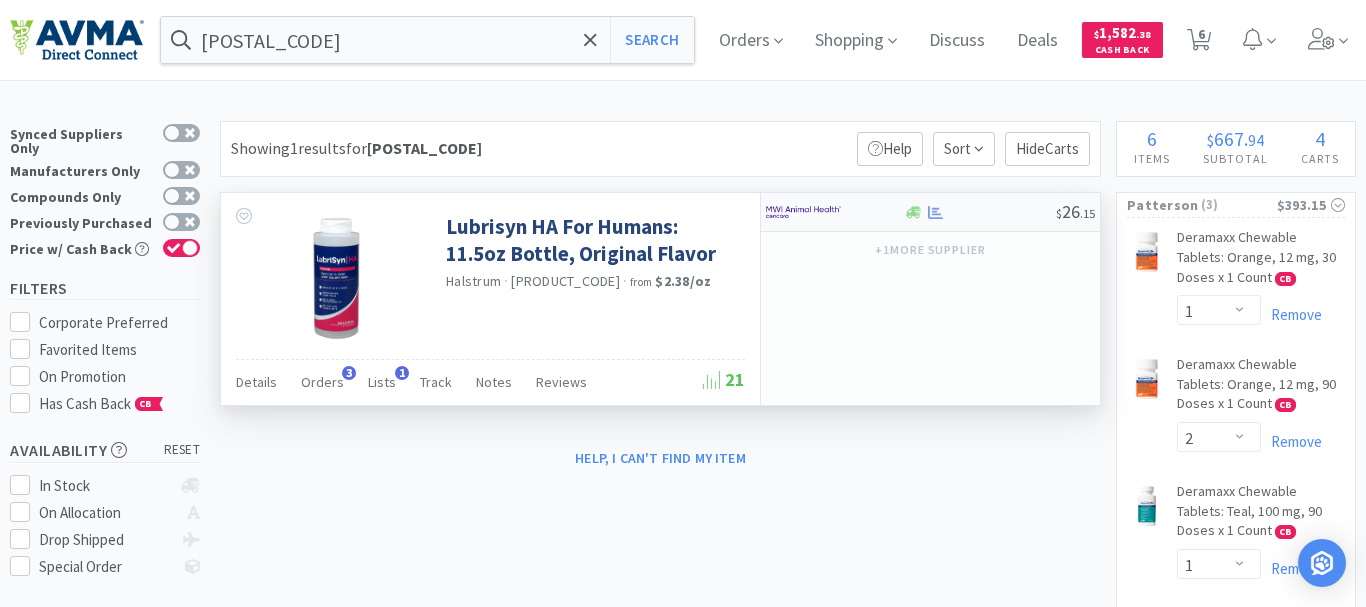 select on "1" 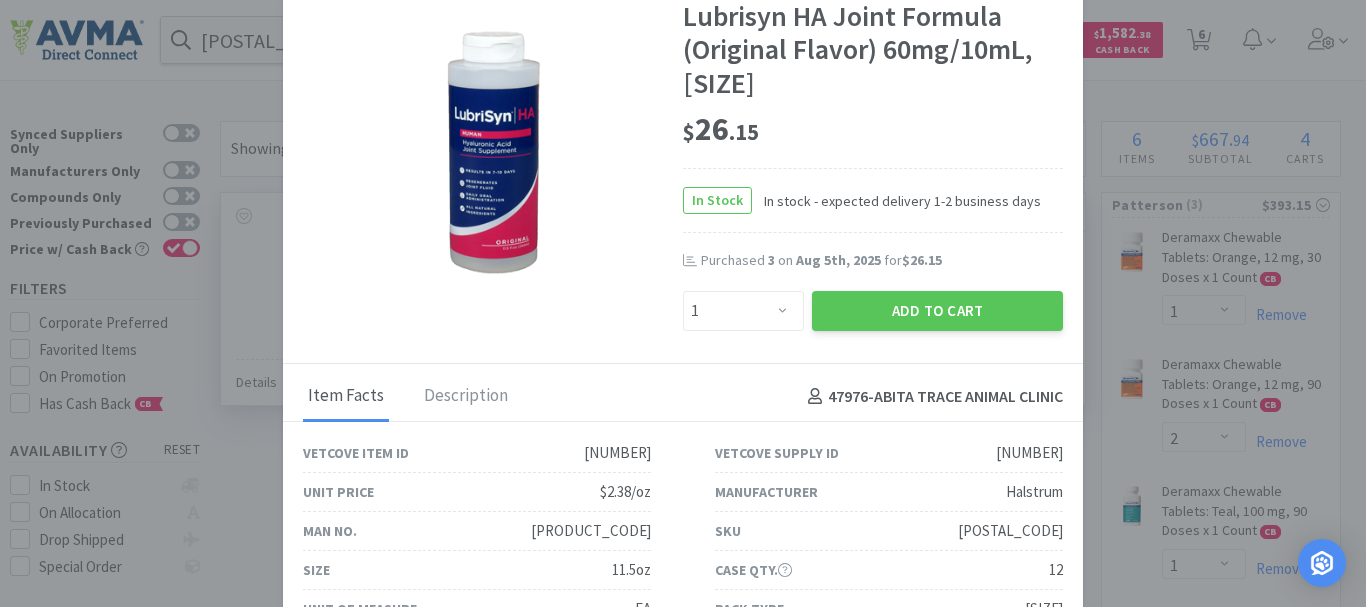 click on "$ 26 . 15" at bounding box center [873, 130] 